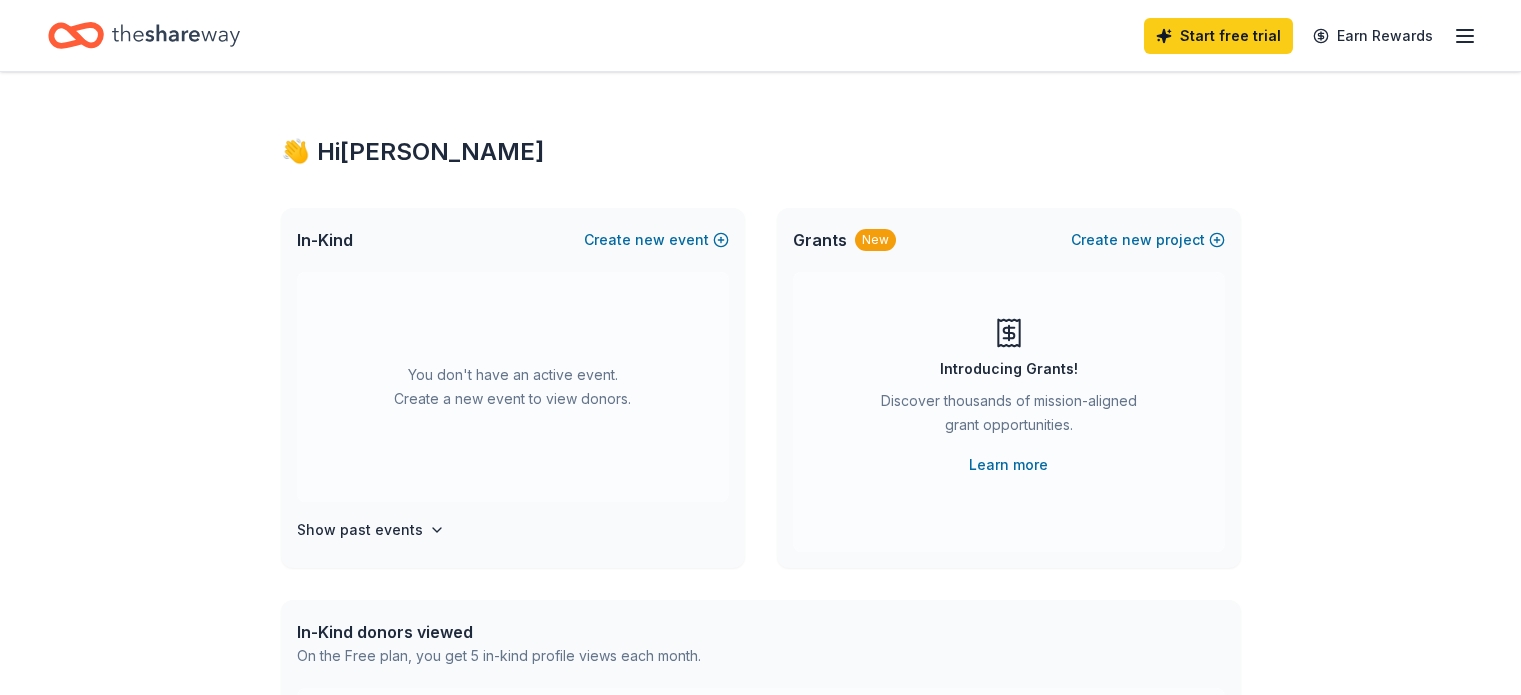 scroll, scrollTop: 0, scrollLeft: 0, axis: both 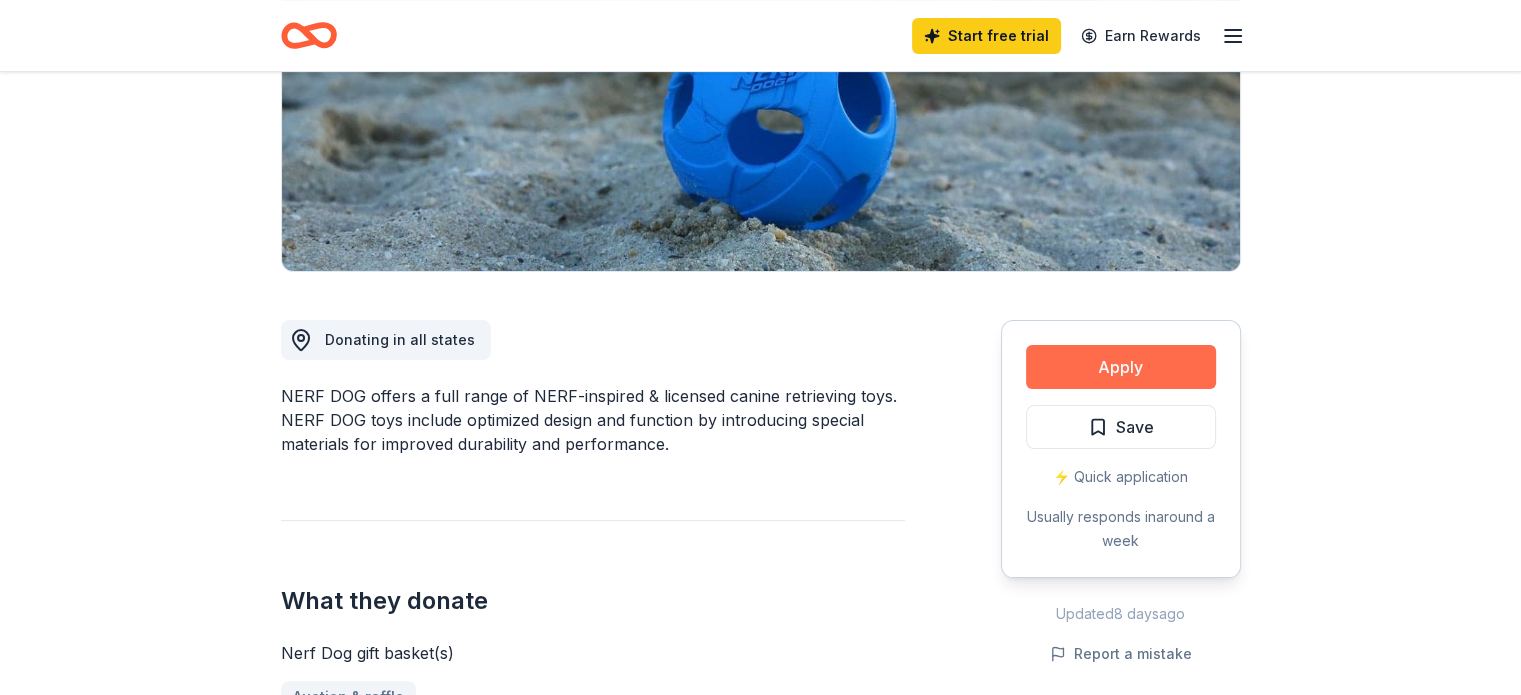 click on "Apply" at bounding box center [1121, 367] 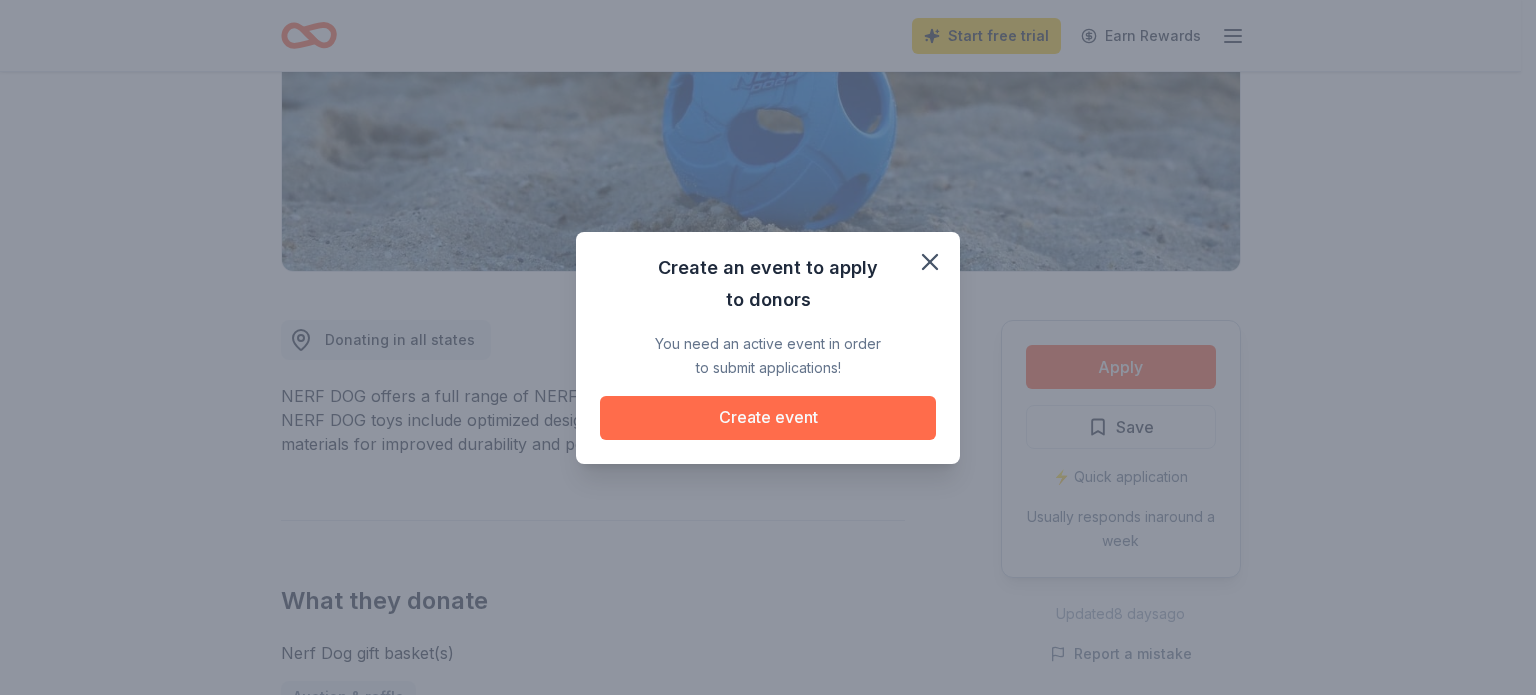 click on "Create event" at bounding box center (768, 418) 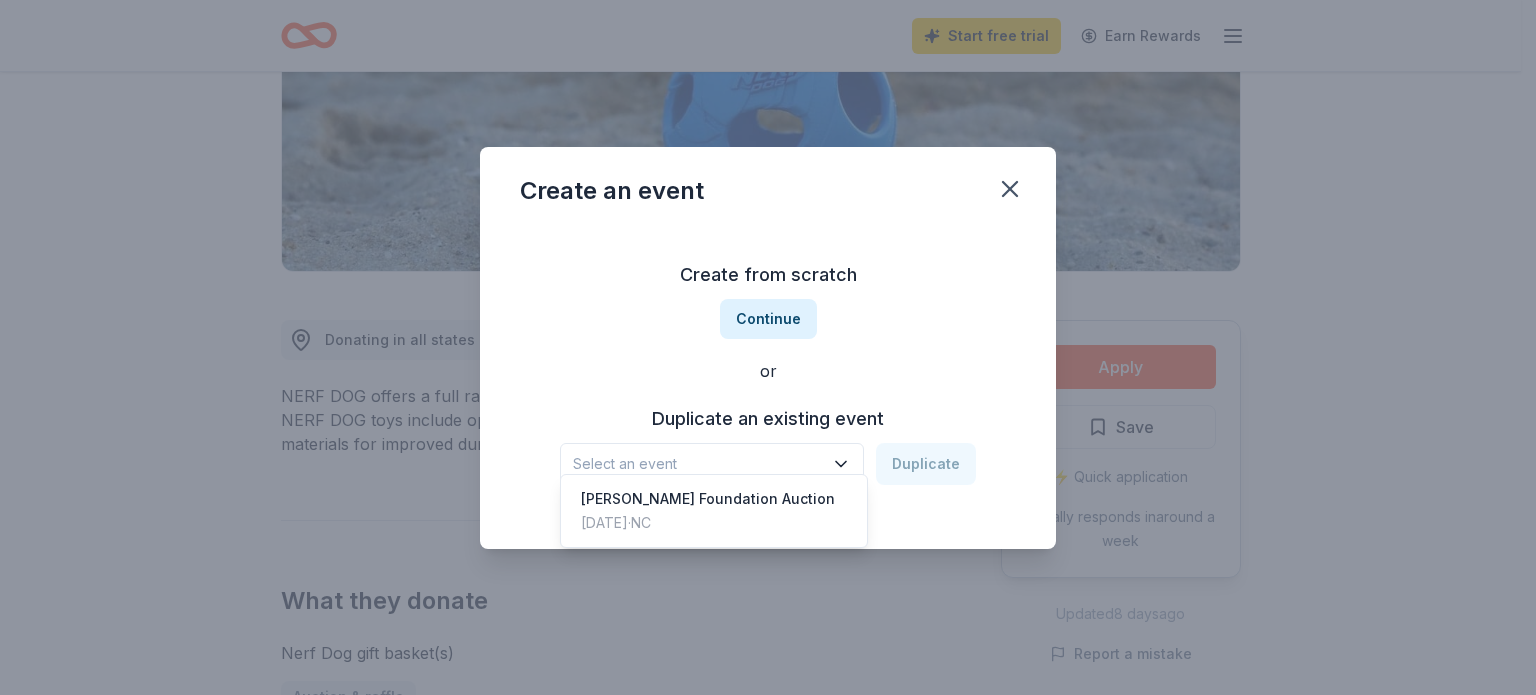 click on "Select an event" at bounding box center (698, 464) 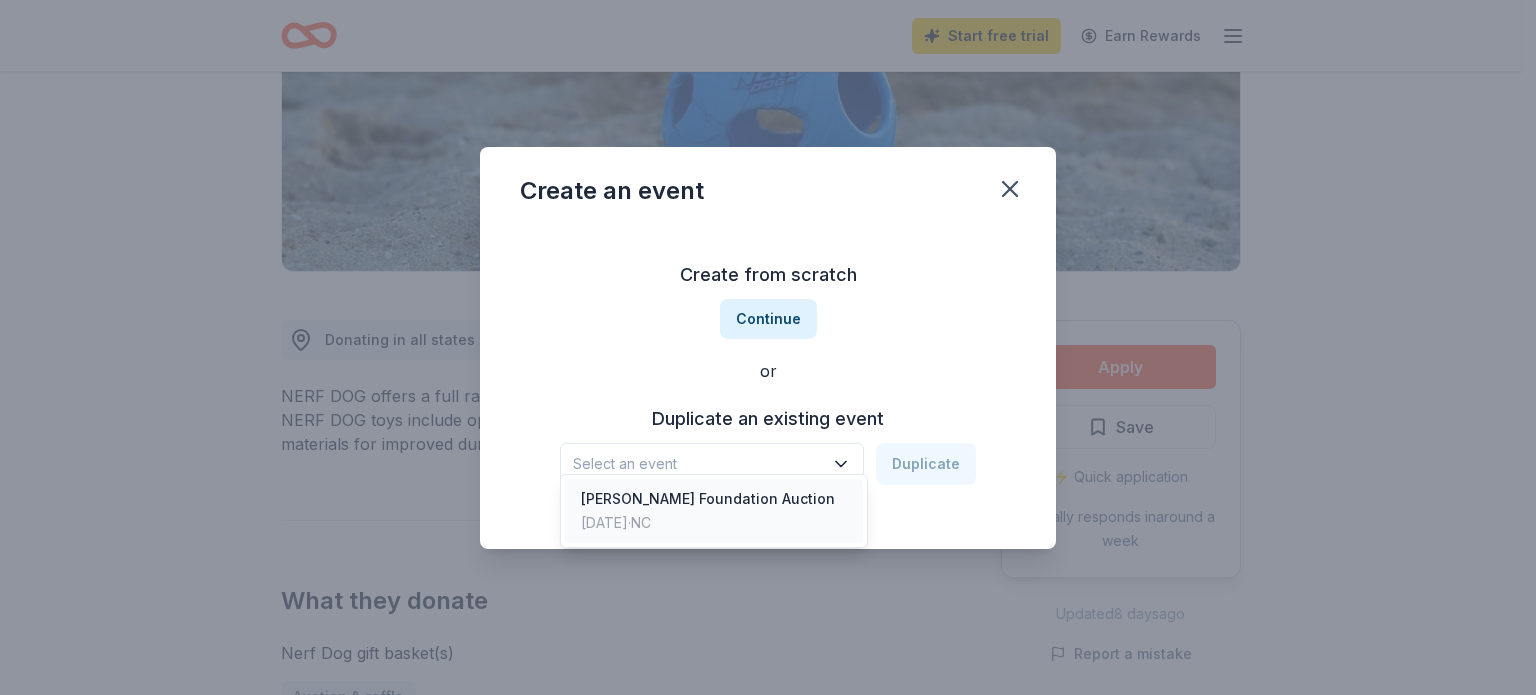 click on "[PERSON_NAME] Foundation Auction" at bounding box center [708, 499] 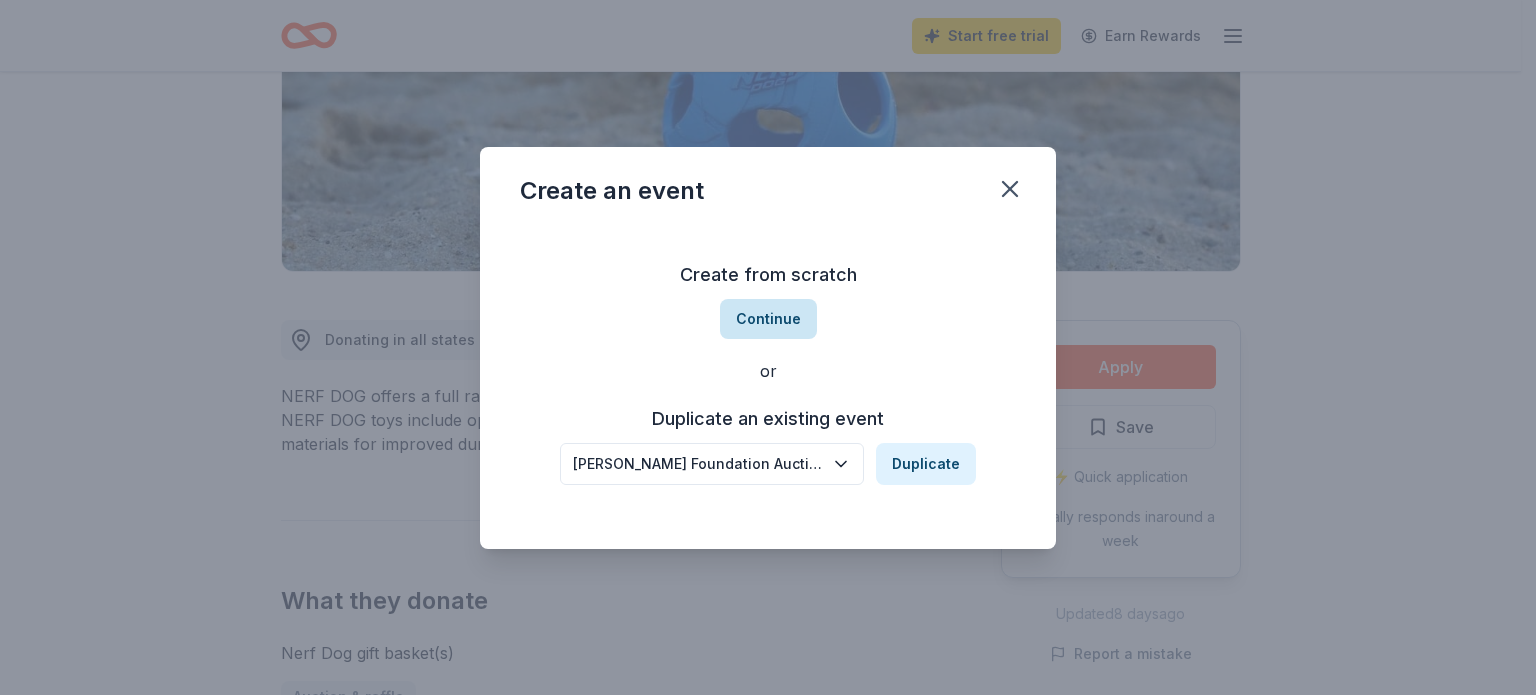 click on "Continue" at bounding box center [768, 319] 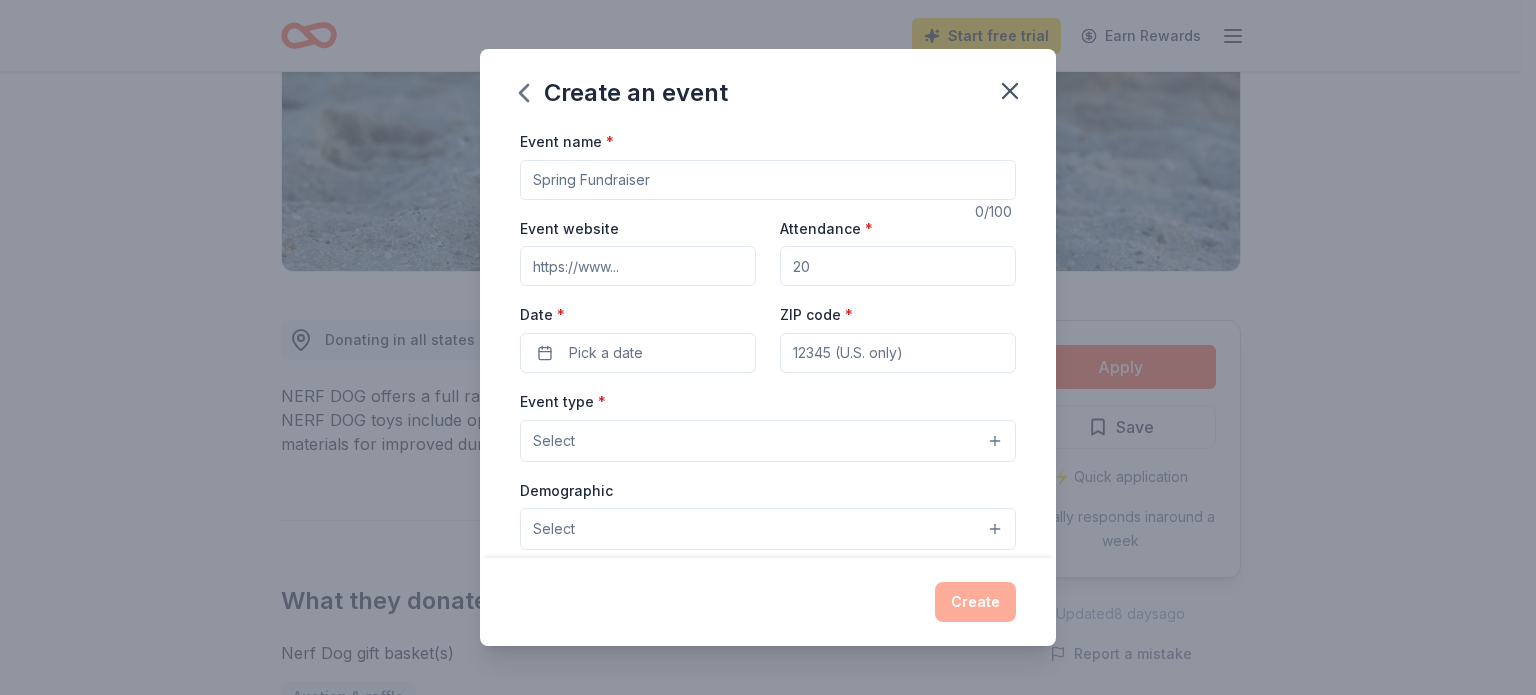 click on "Event name *" at bounding box center [768, 180] 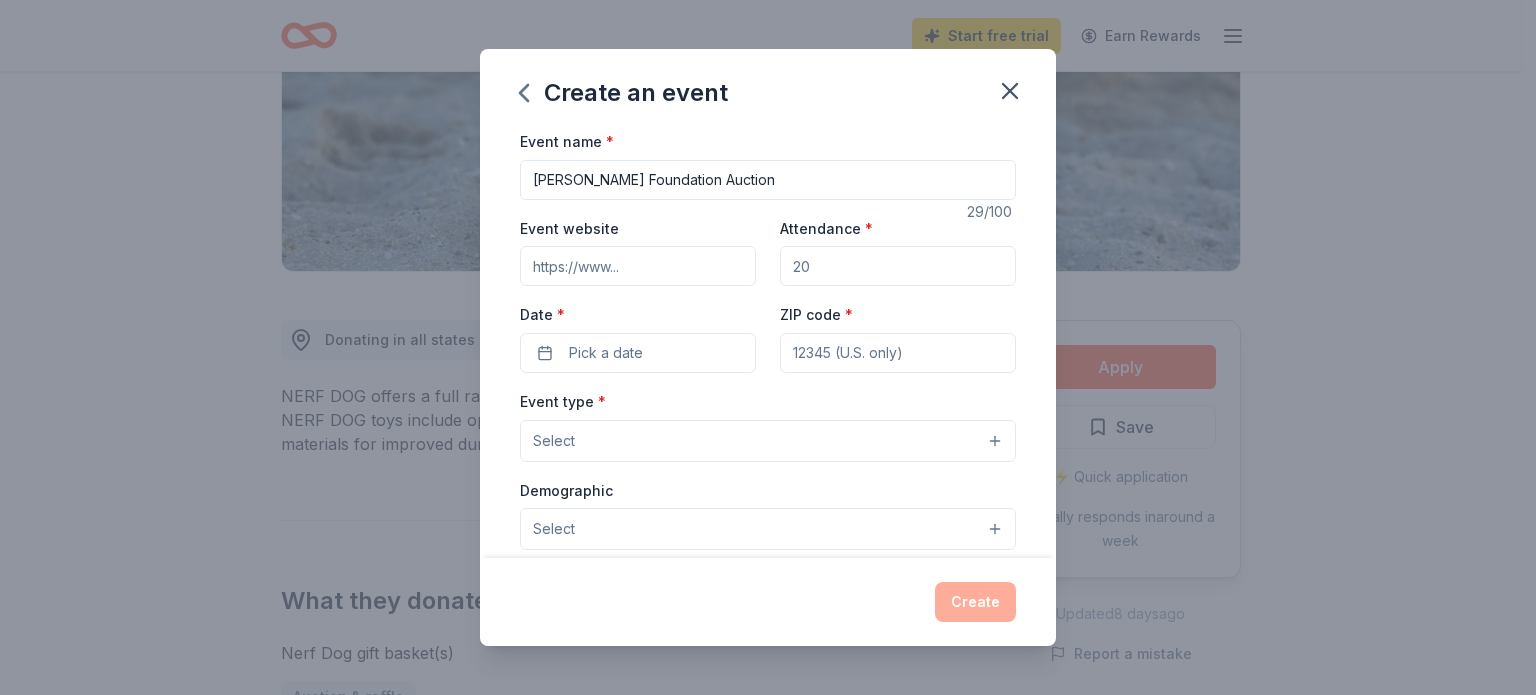 type on "[PERSON_NAME] Foundation Auction" 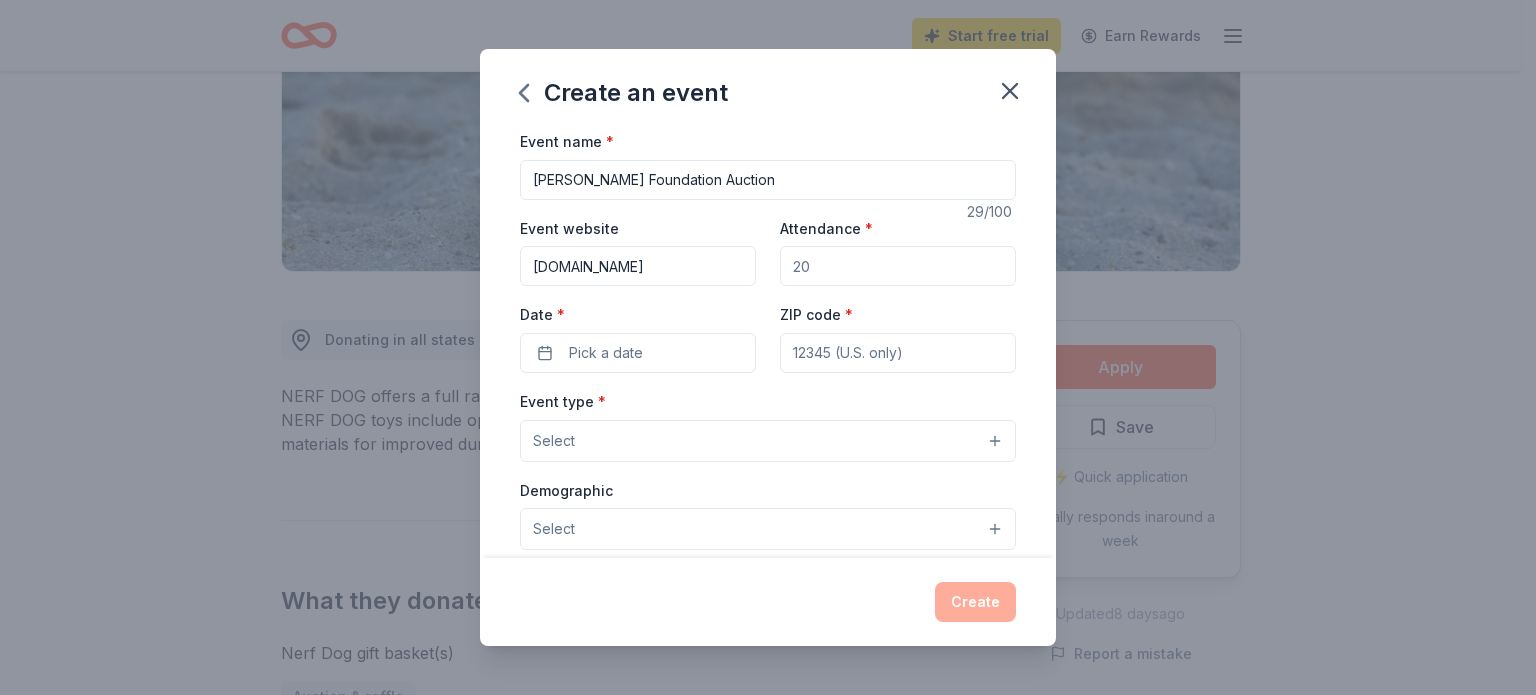 type on "www.adammillsfoundation.org" 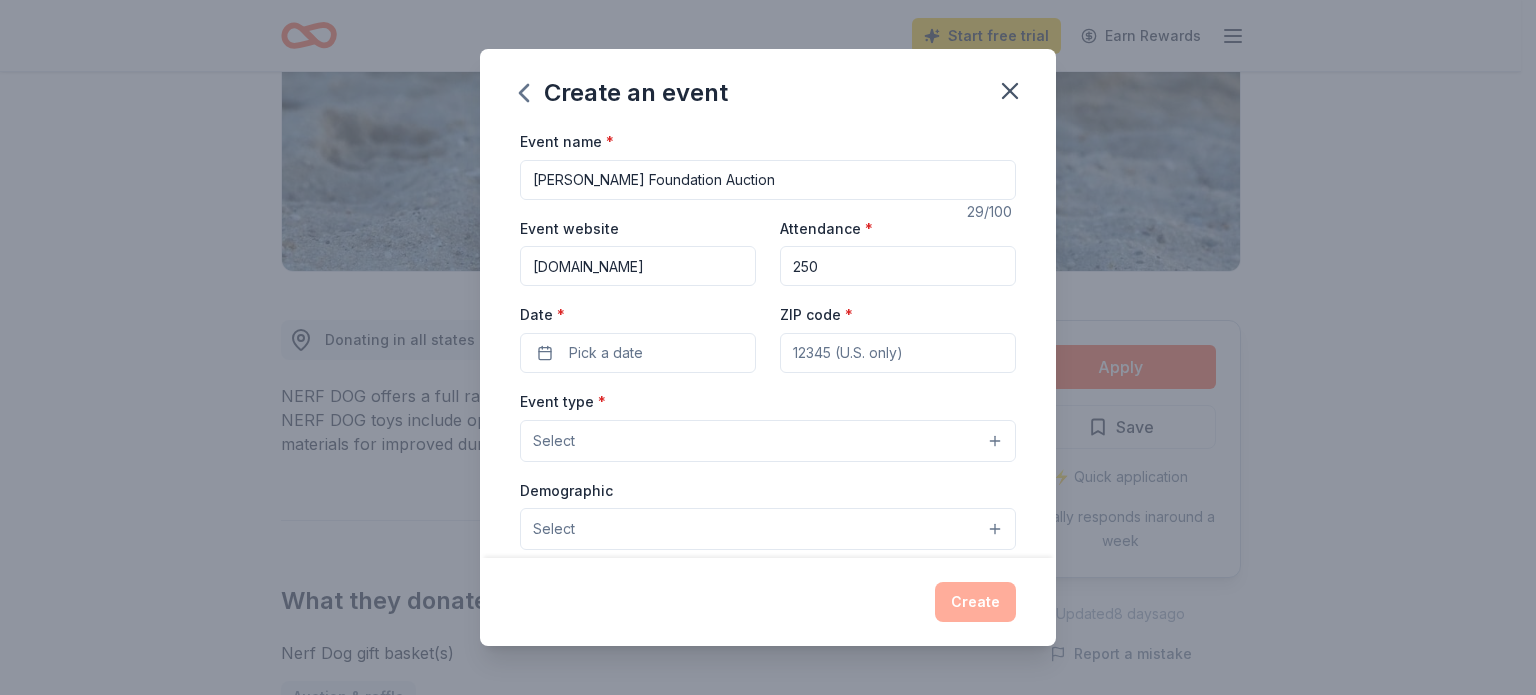type on "250" 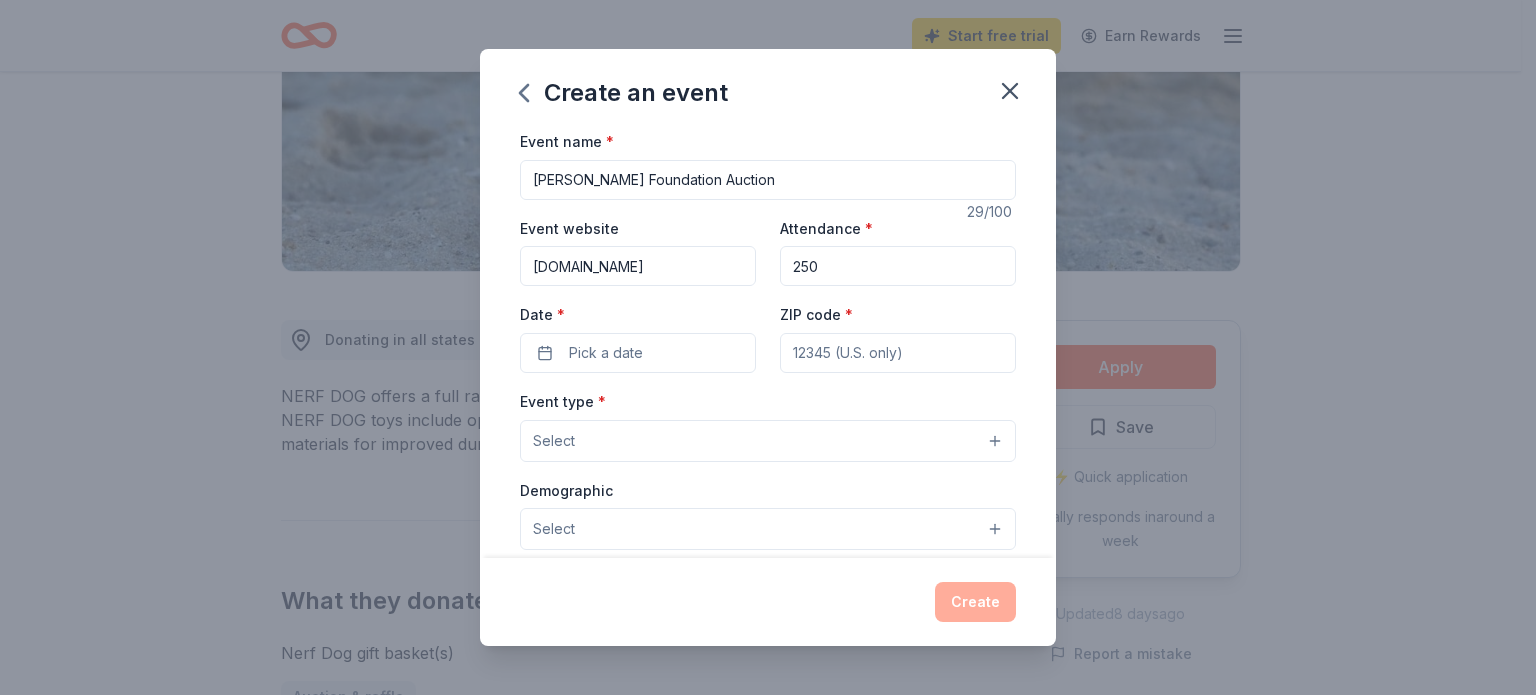 type 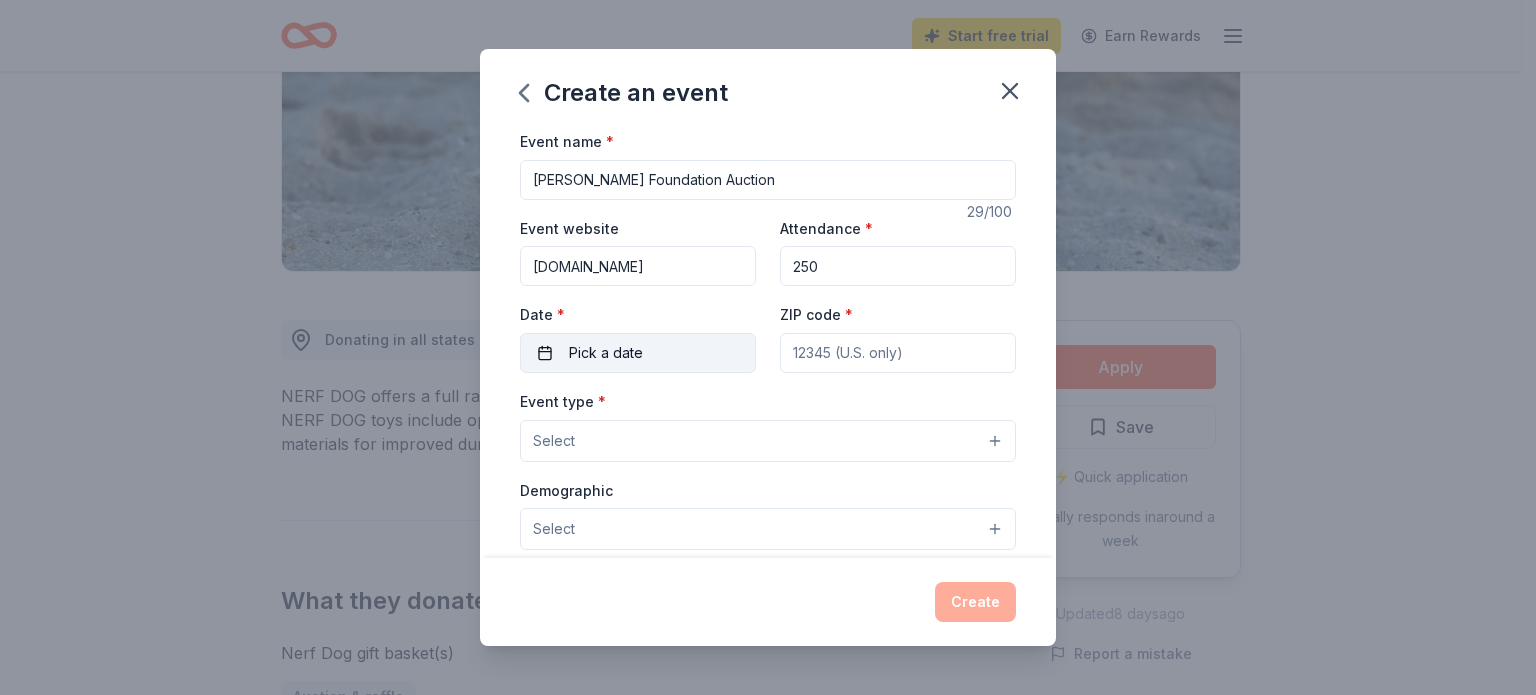 click on "Pick a date" at bounding box center (638, 353) 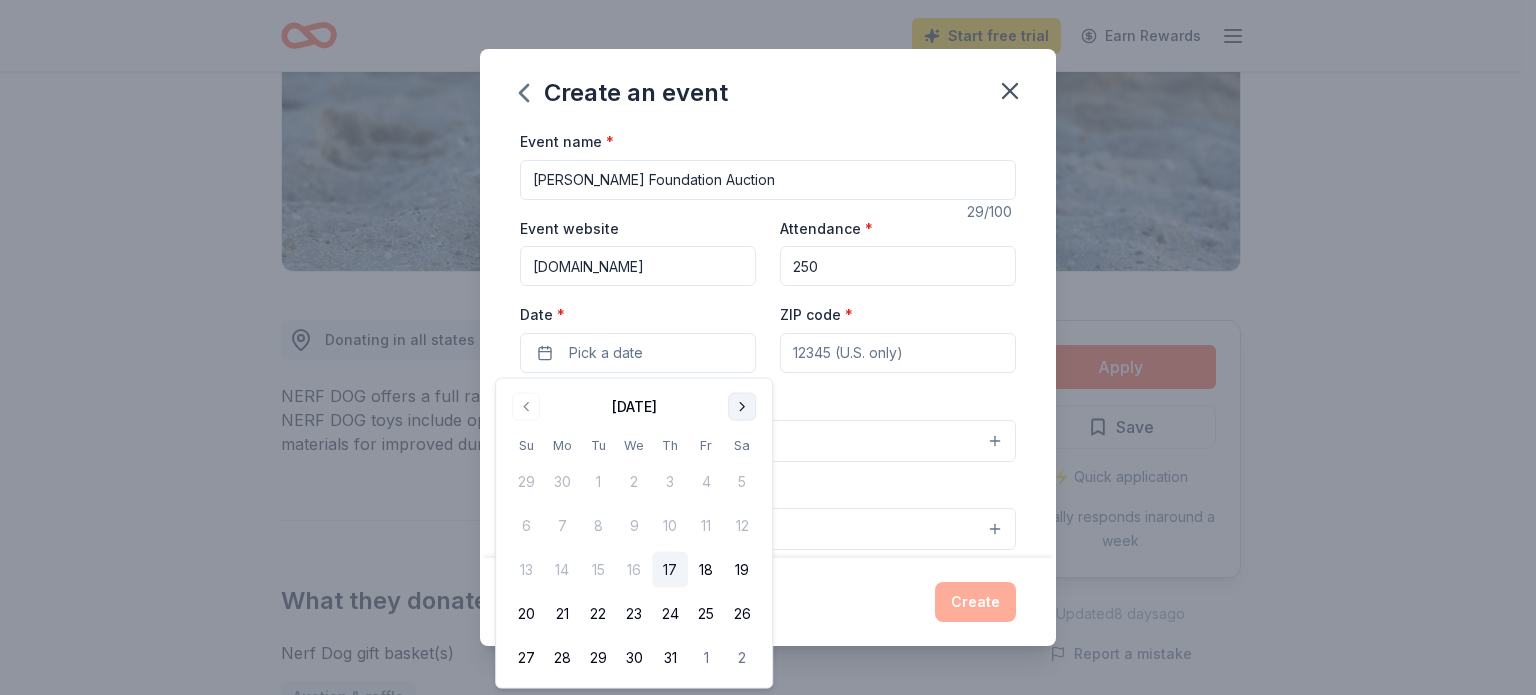 click at bounding box center [742, 407] 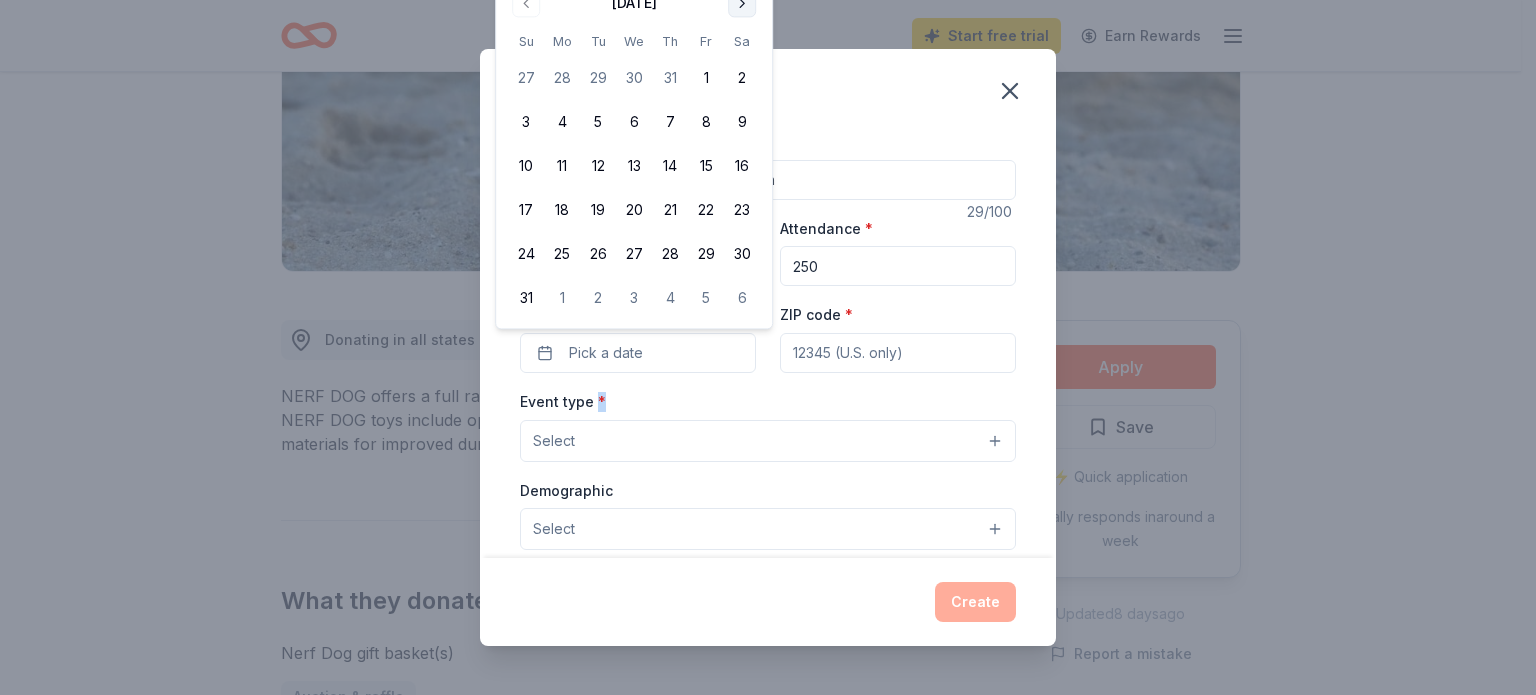 click on "Event type * Select" at bounding box center (768, 425) 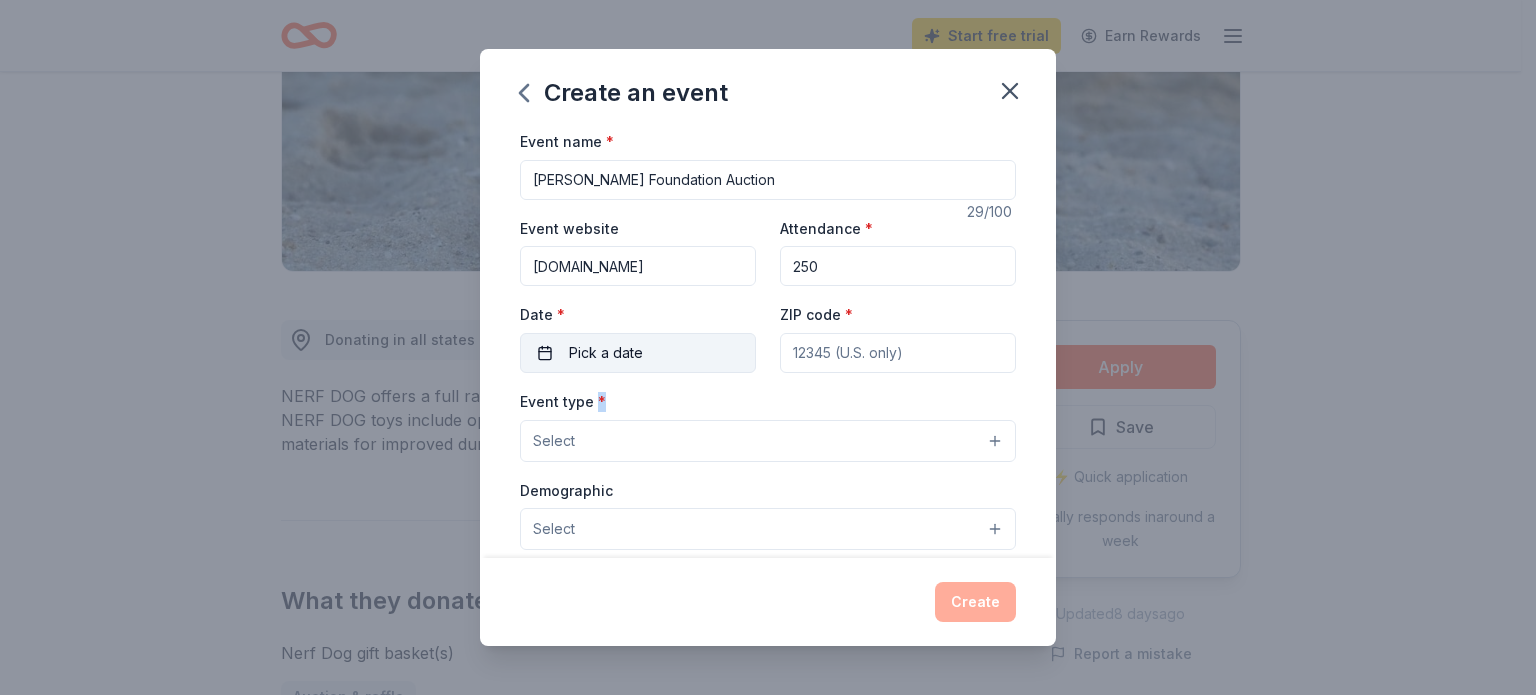 click on "Pick a date" at bounding box center (638, 353) 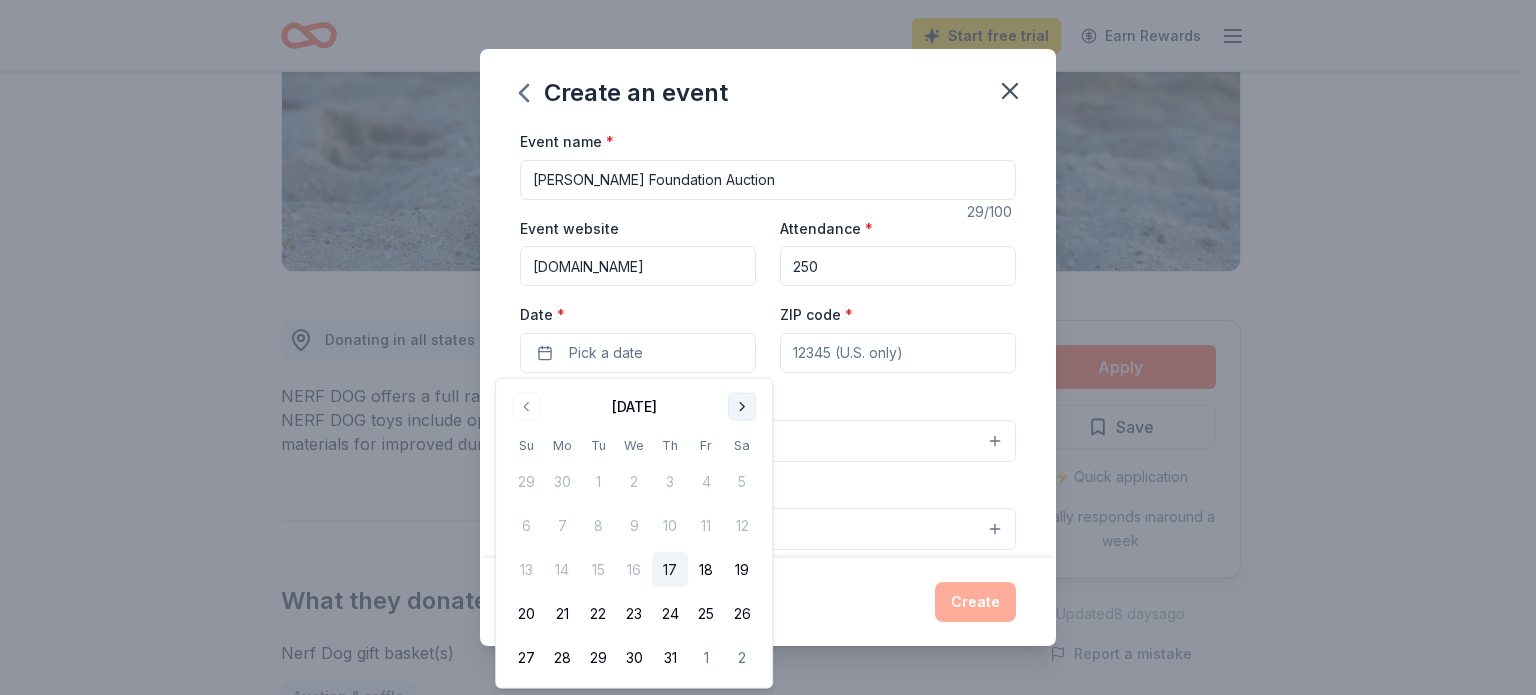 click at bounding box center (742, 407) 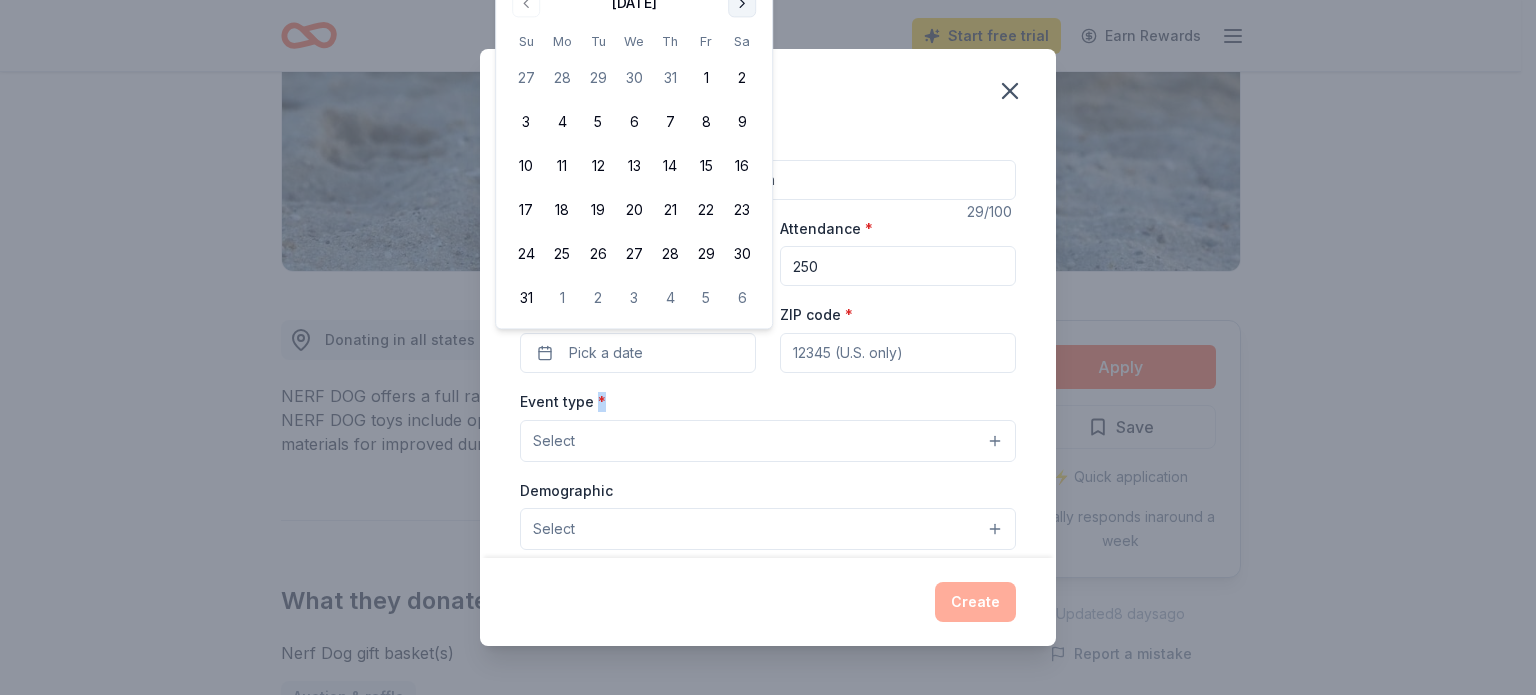 click at bounding box center [742, 3] 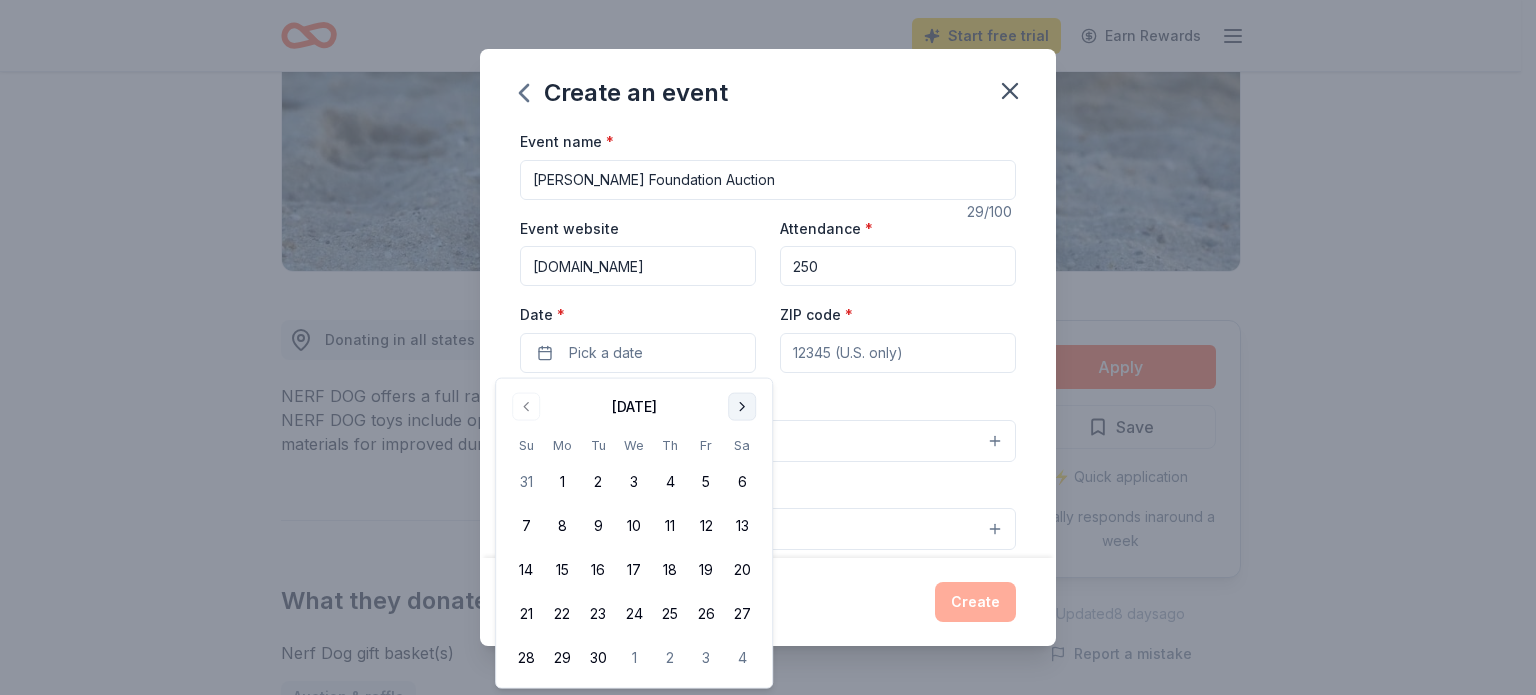 click at bounding box center (742, 407) 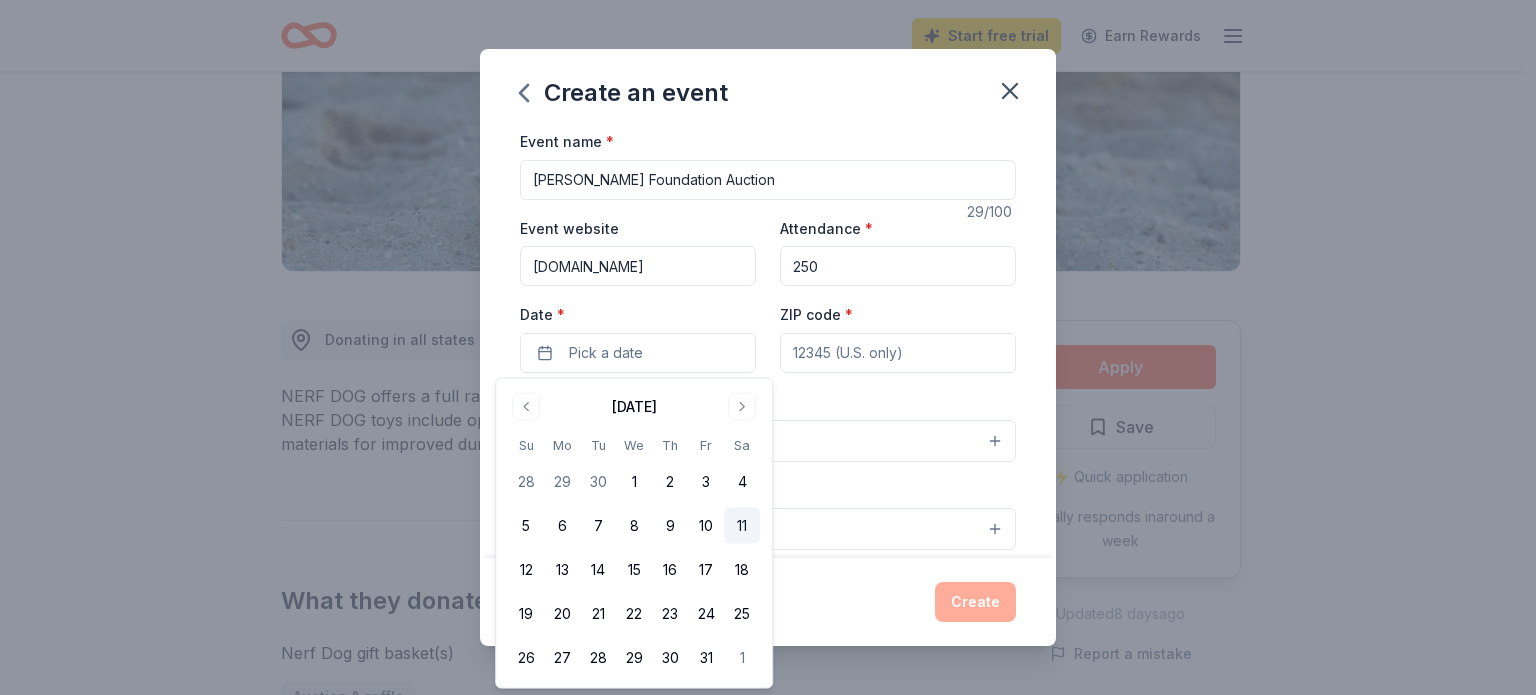 click on "11" at bounding box center (742, 526) 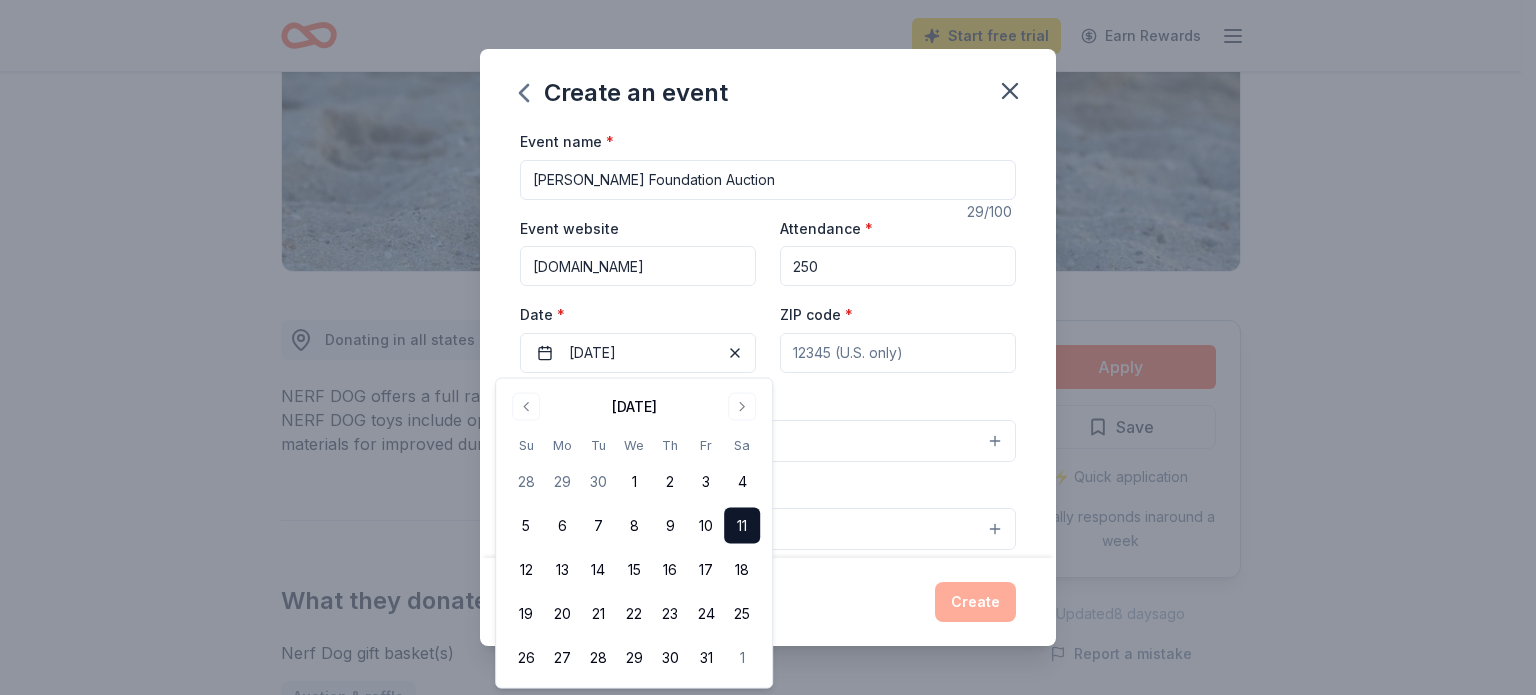 click on "ZIP code *" at bounding box center (898, 353) 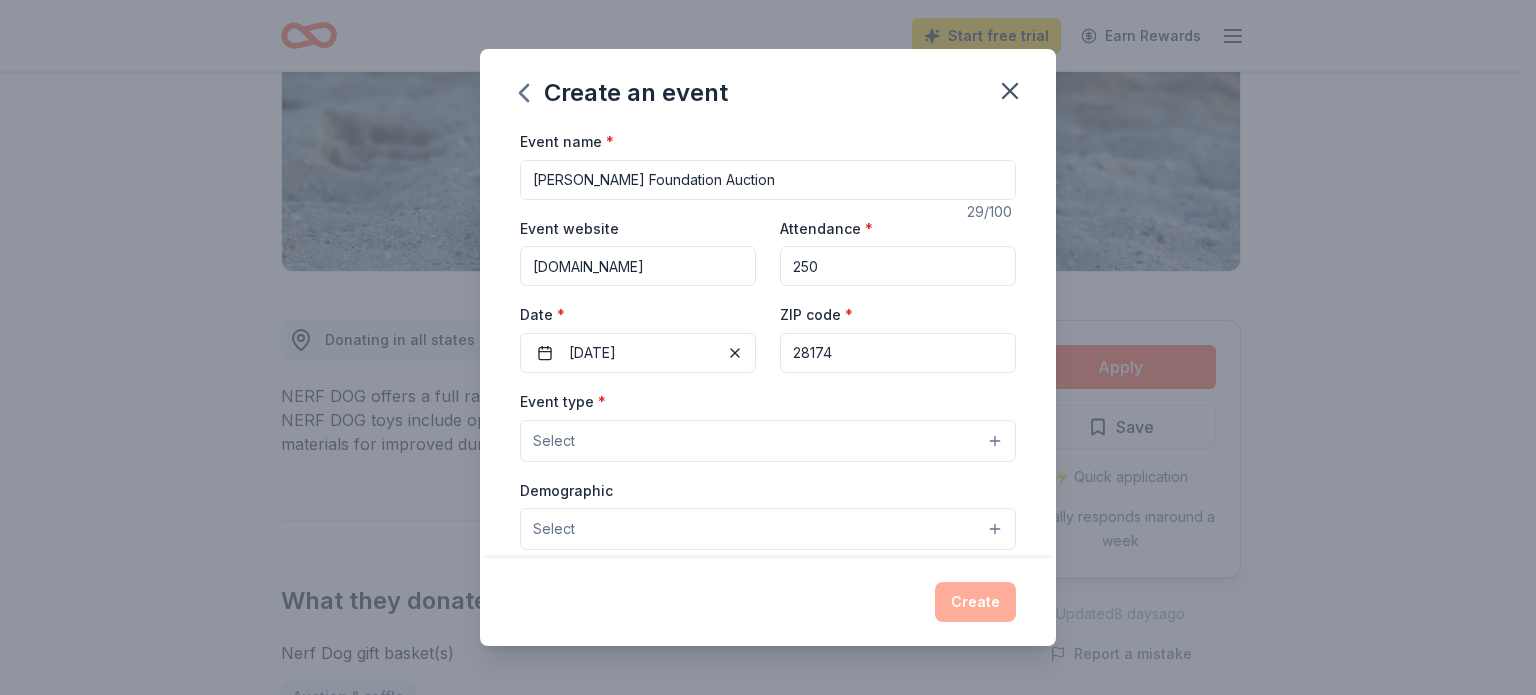 type on "28174" 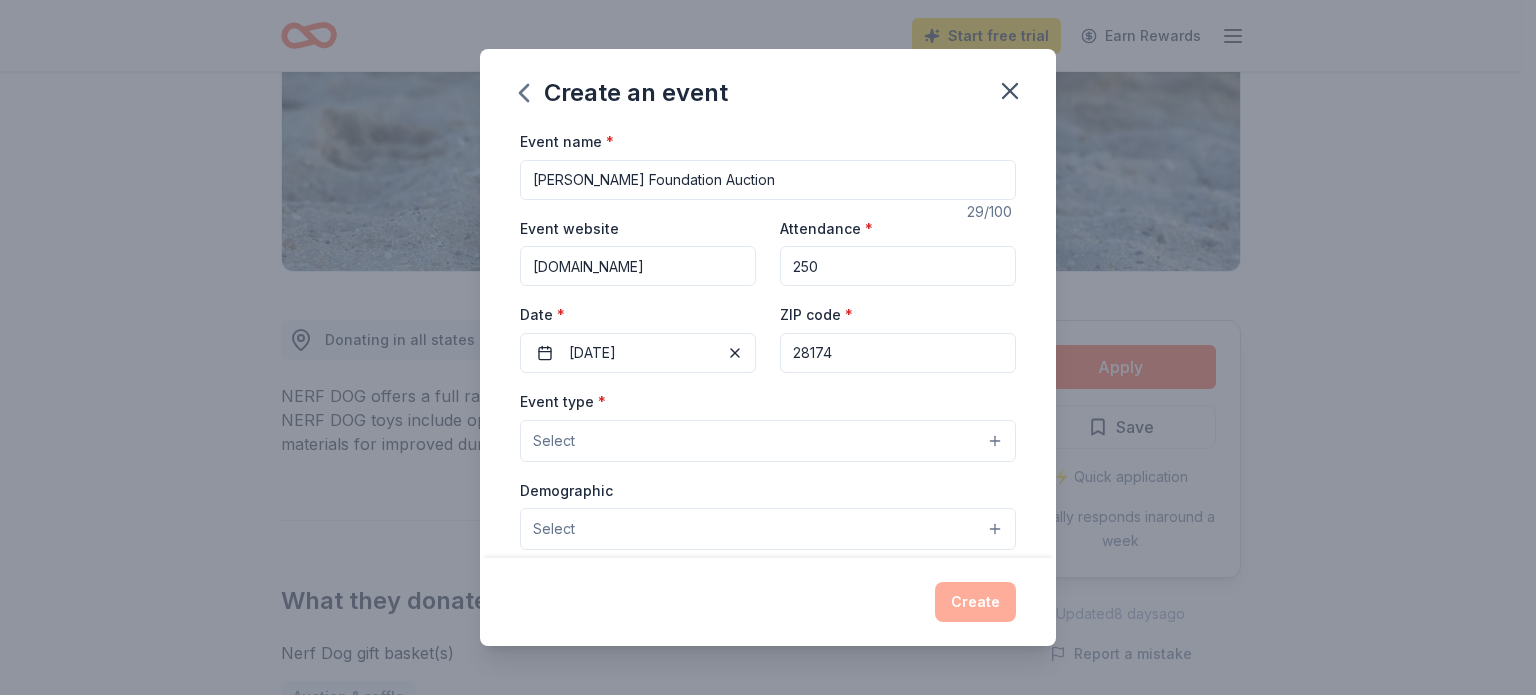 click on "Select" at bounding box center (768, 441) 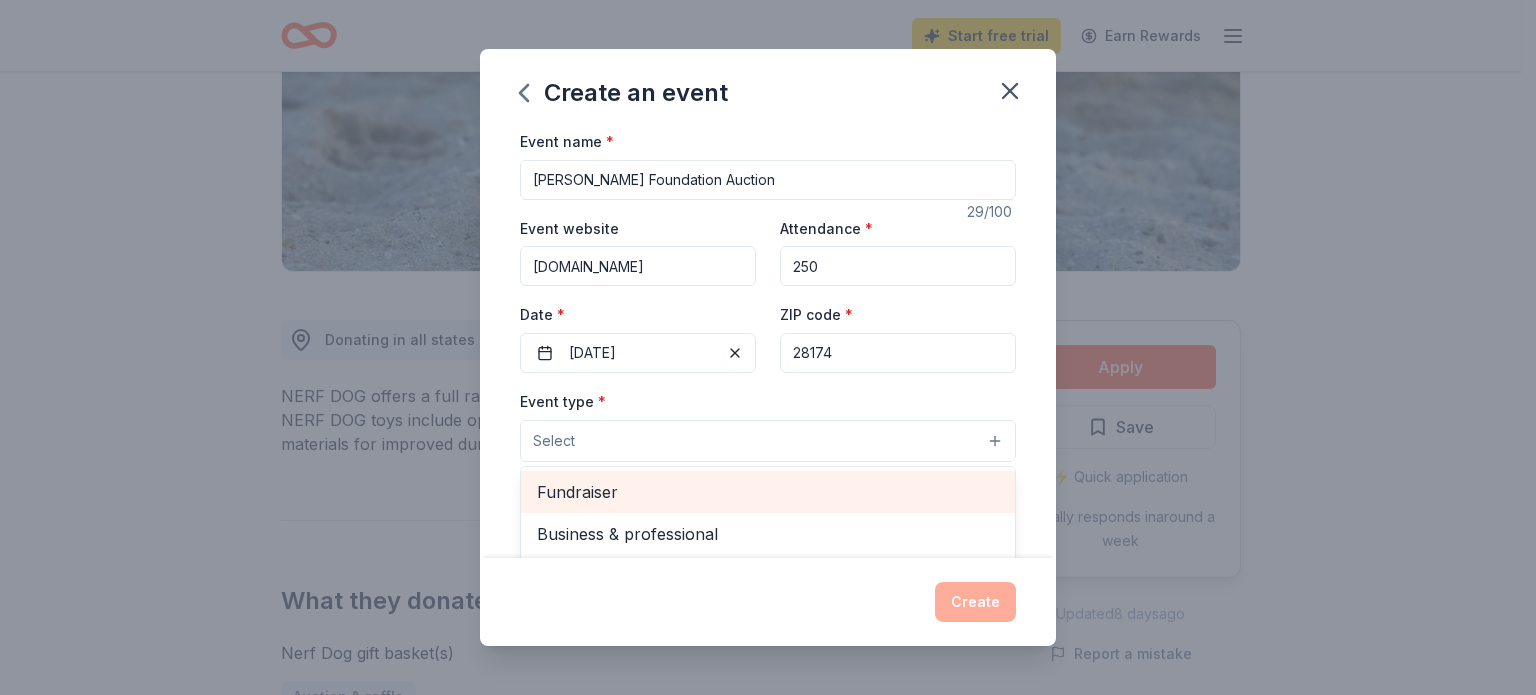 click on "Fundraiser" at bounding box center [768, 492] 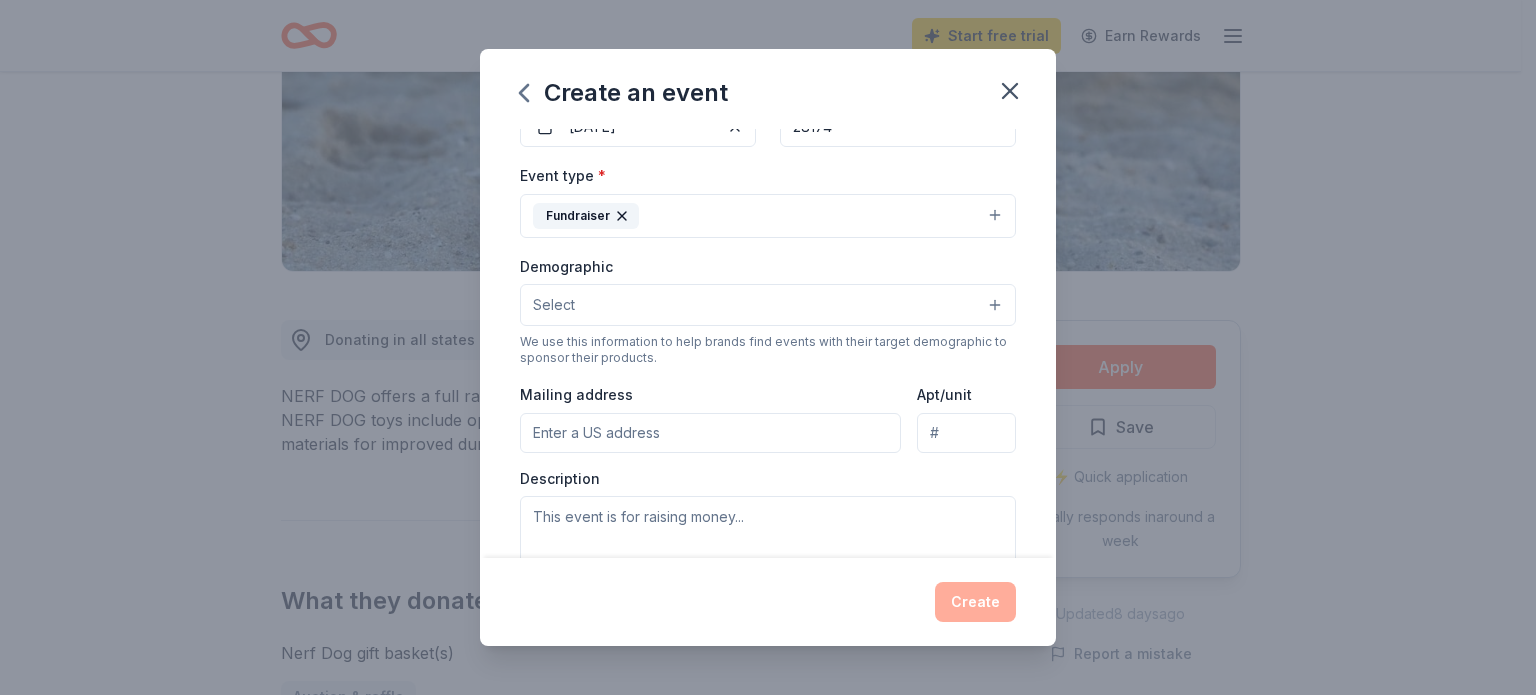 scroll, scrollTop: 229, scrollLeft: 0, axis: vertical 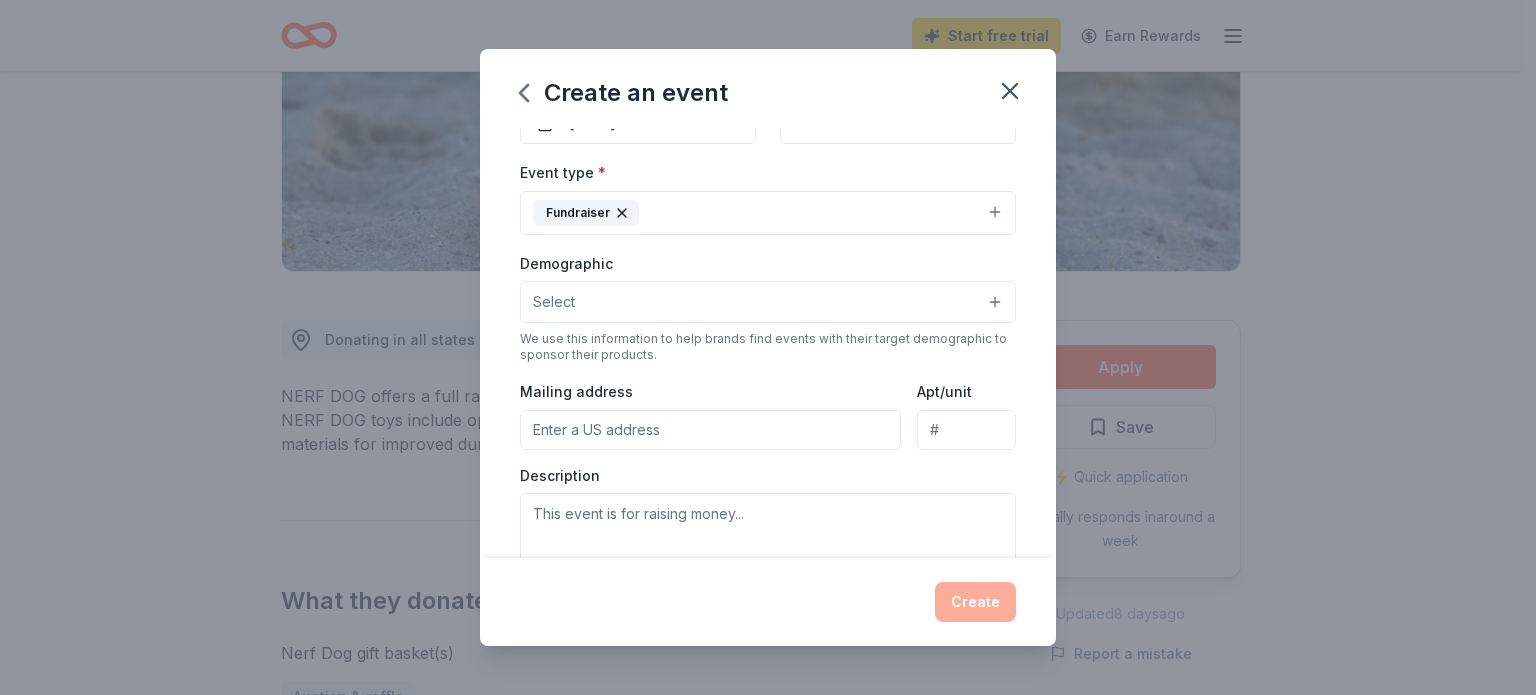 click on "Select" at bounding box center [768, 302] 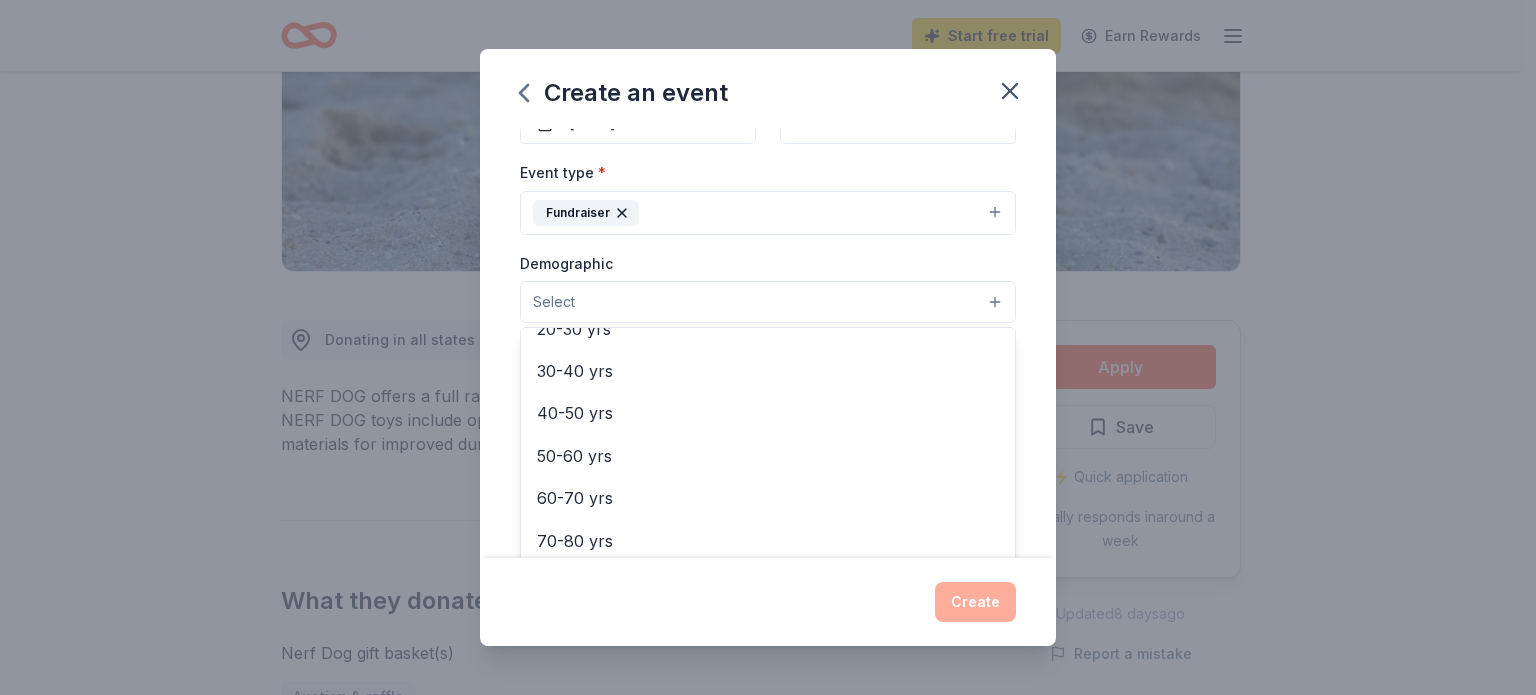 scroll, scrollTop: 276, scrollLeft: 0, axis: vertical 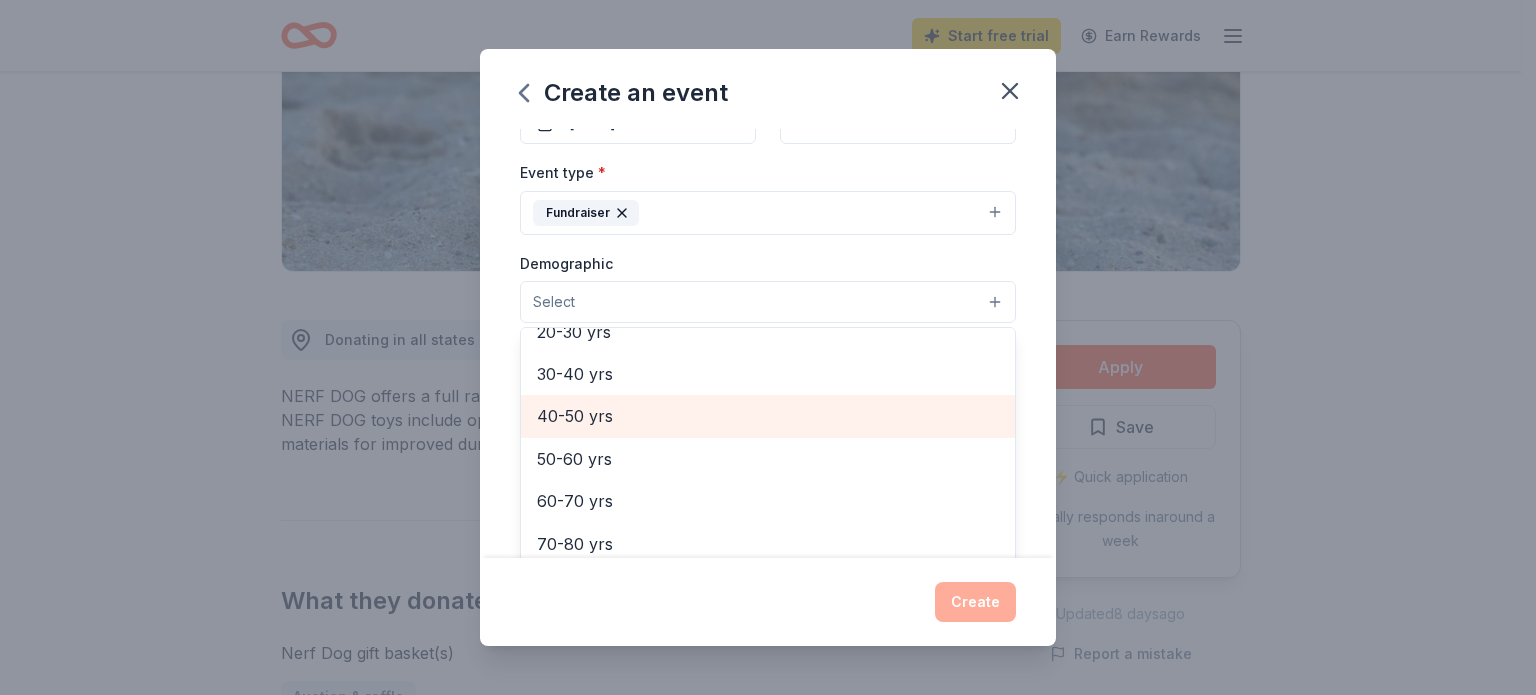 click on "40-50 yrs" at bounding box center (768, 416) 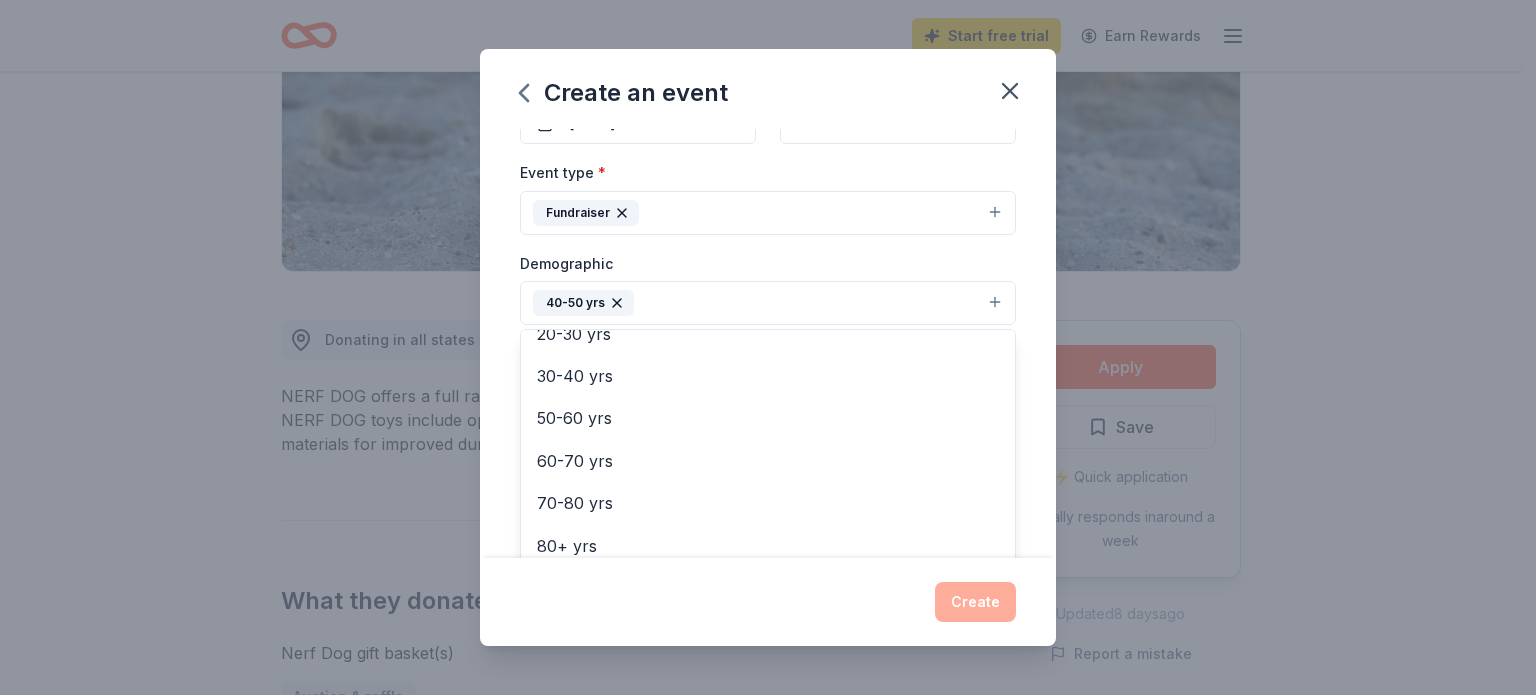 scroll, scrollTop: 187, scrollLeft: 0, axis: vertical 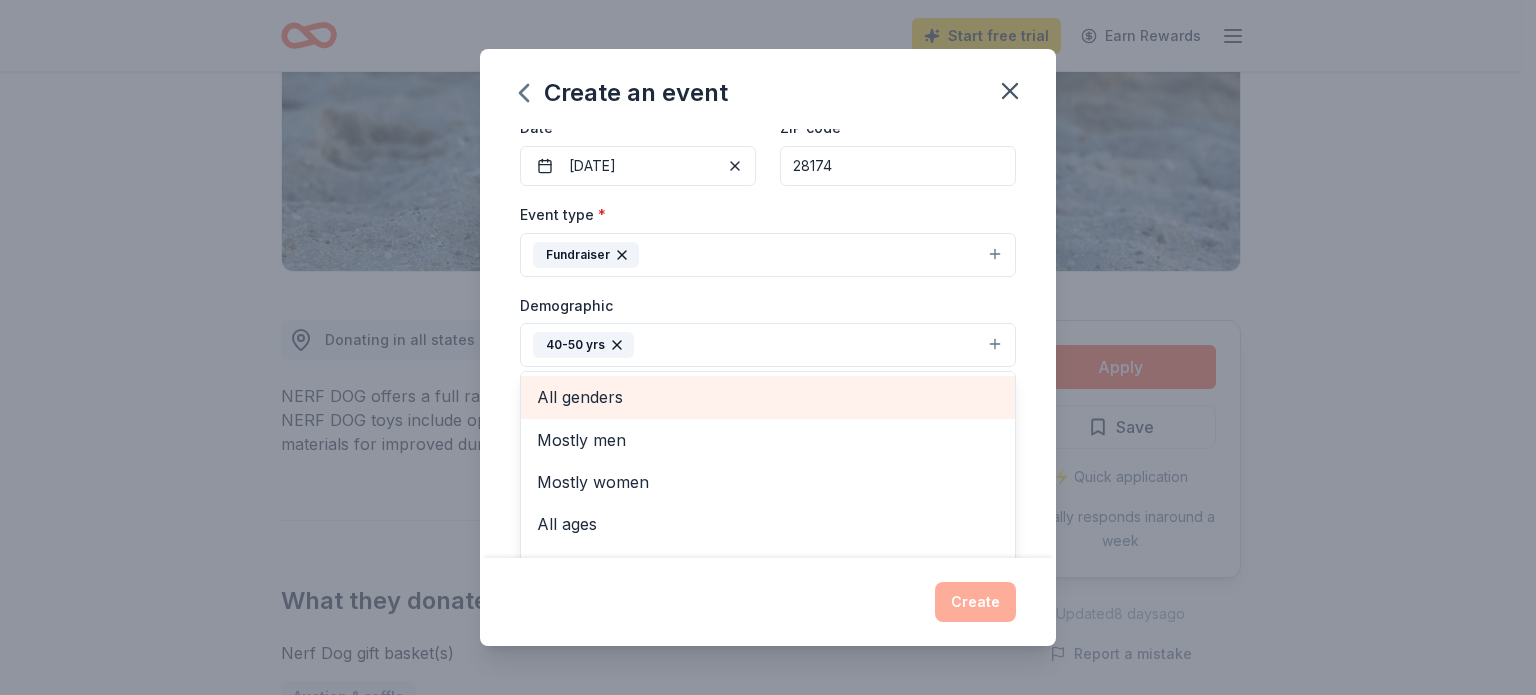 click on "All genders" at bounding box center (768, 397) 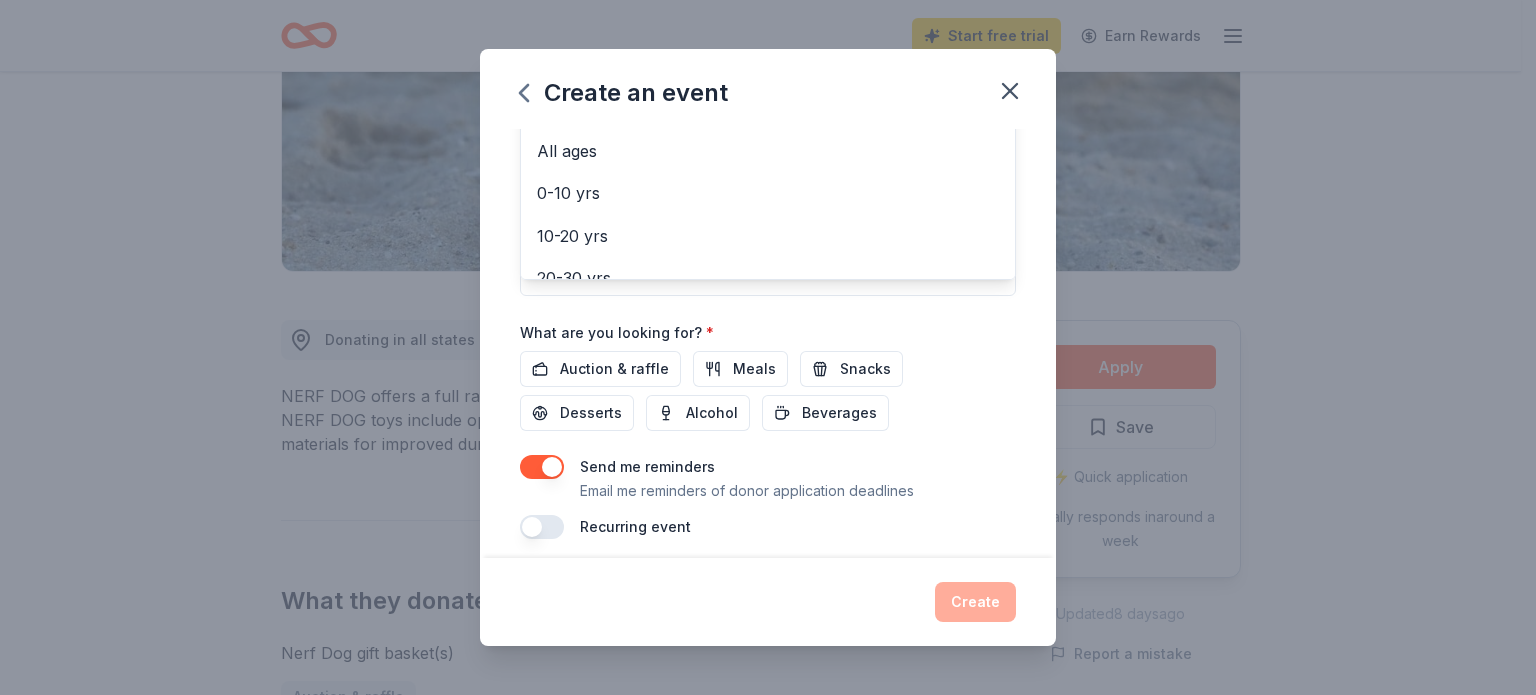 scroll, scrollTop: 529, scrollLeft: 0, axis: vertical 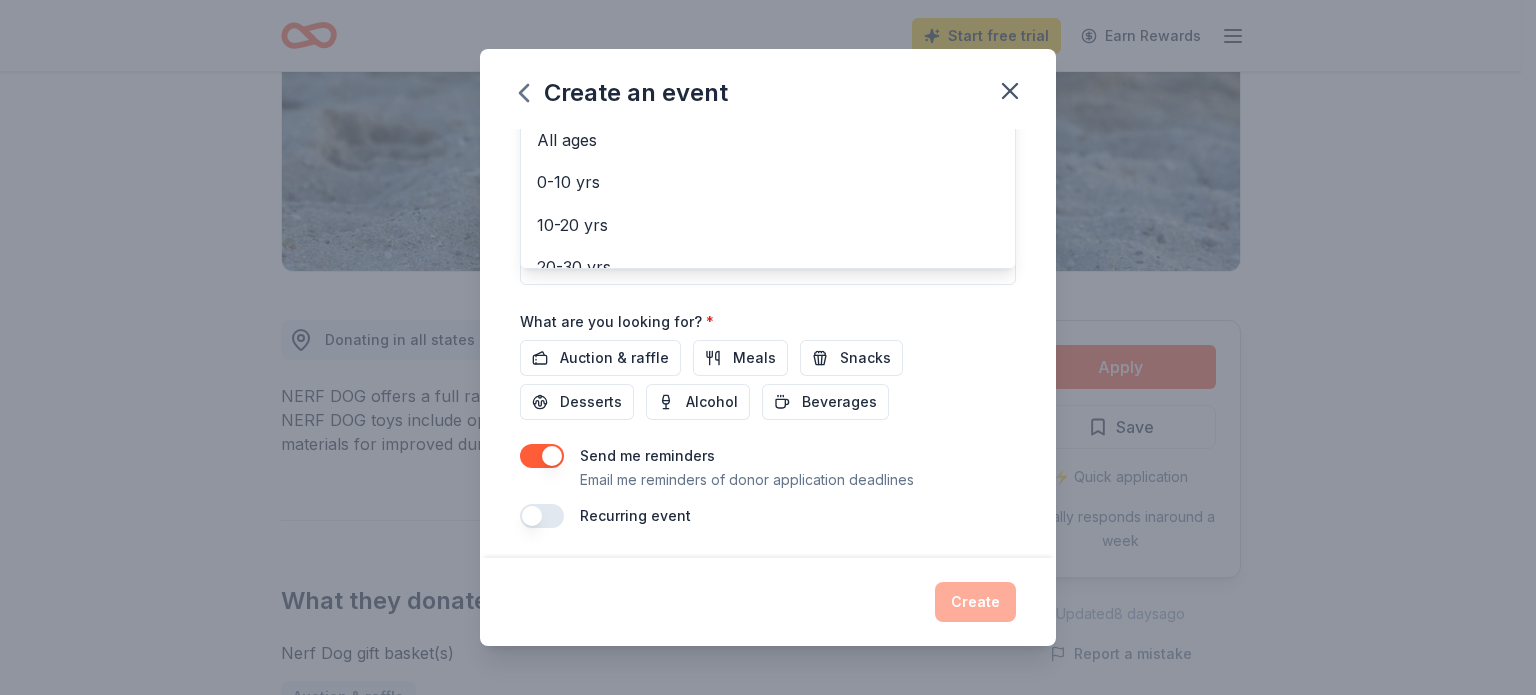 click on "Event name * Adam Mills Foundation Auction 29 /100 Event website www.adammillsfoundation.org Attendance * 250 Date * 10/11/2025 ZIP code * 28174 Event type * Fundraiser Demographic 40-50 yrs All genders Mostly men Mostly women All ages 0-10 yrs 10-20 yrs 20-30 yrs 30-40 yrs 50-60 yrs 60-70 yrs 70-80 yrs 80+ yrs We use this information to help brands find events with their target demographic to sponsor their products. Mailing address Apt/unit Description What are you looking for? * Auction & raffle Meals Snacks Desserts Alcohol Beverages Send me reminders Email me reminders of donor application deadlines Recurring event" at bounding box center [768, 64] 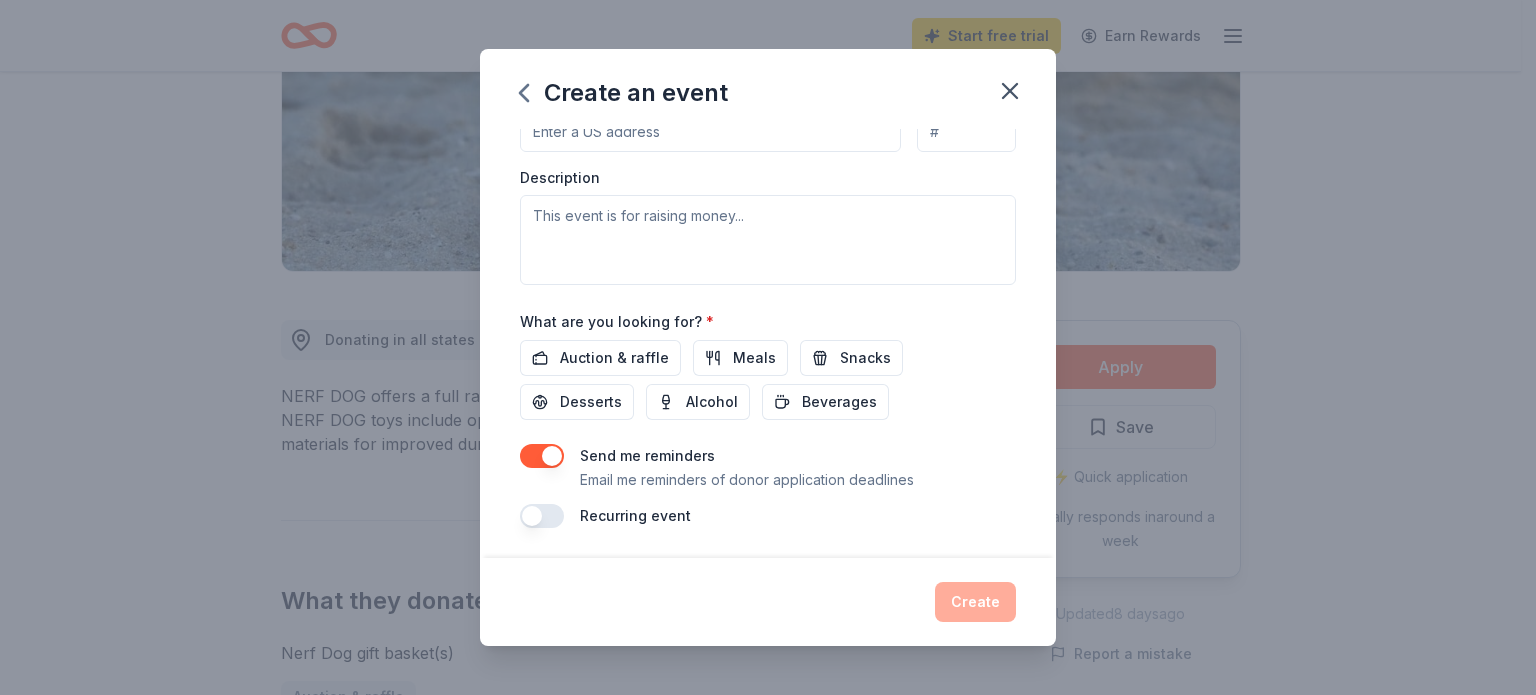 scroll, scrollTop: 188, scrollLeft: 0, axis: vertical 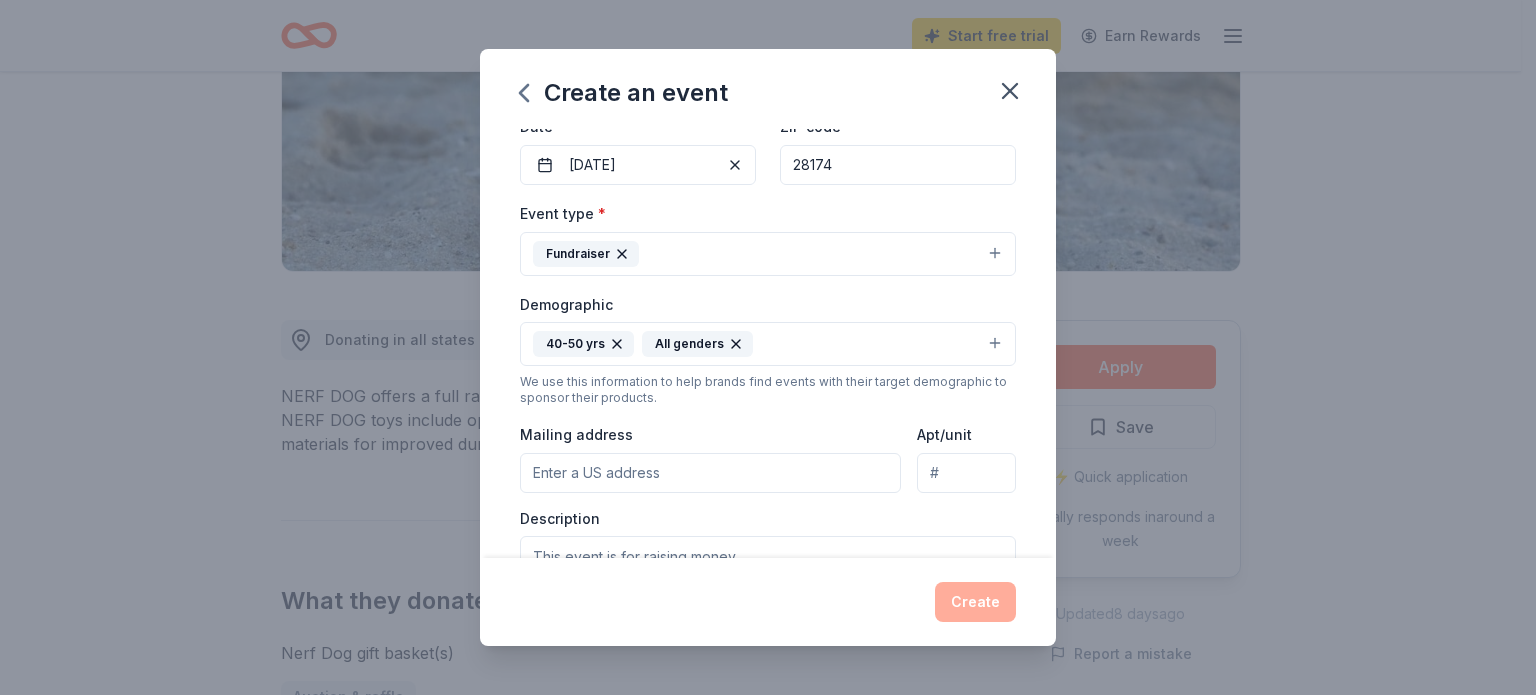 click on "Mailing address" at bounding box center (710, 473) 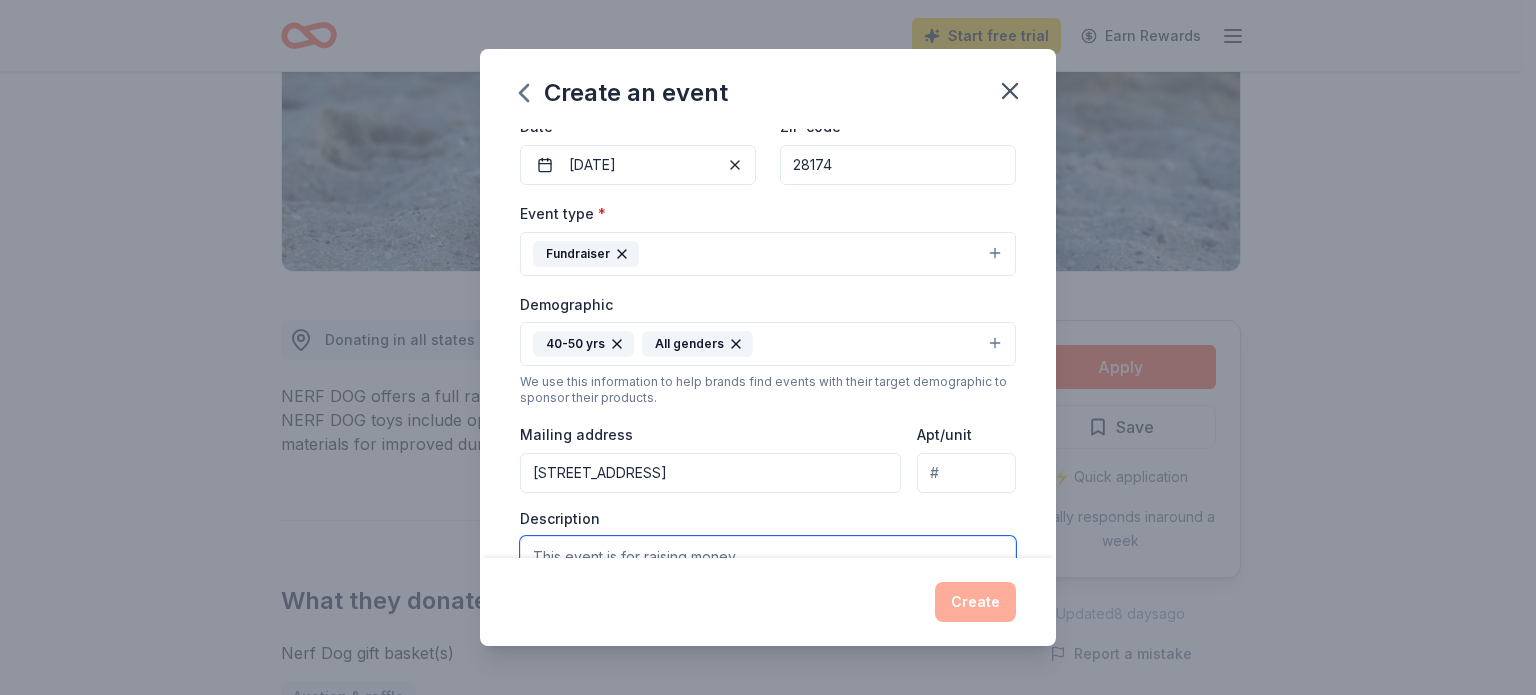 scroll, scrollTop: 195, scrollLeft: 0, axis: vertical 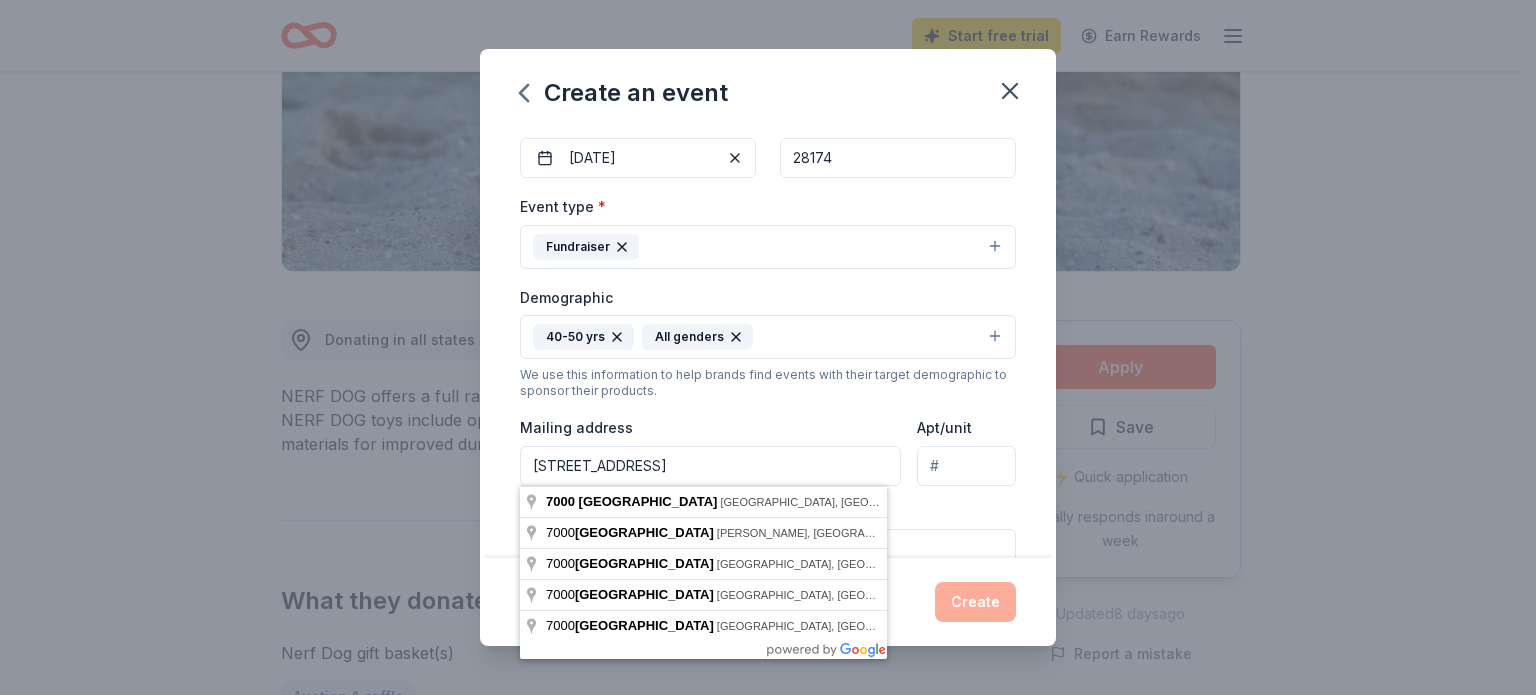 click on "7000 Deep Springs Rd" at bounding box center (710, 466) 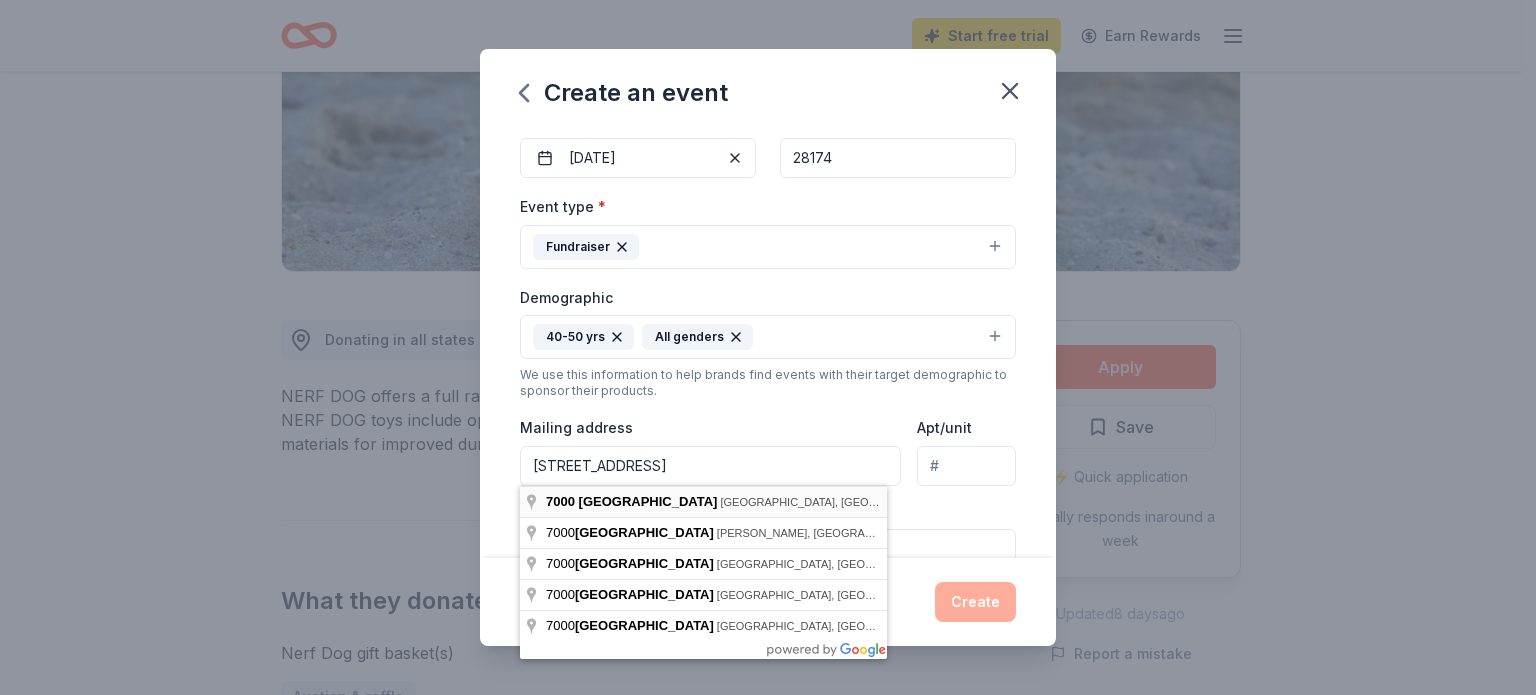 type on "7000 Deep Springs Road, Peachland, NC, 28133" 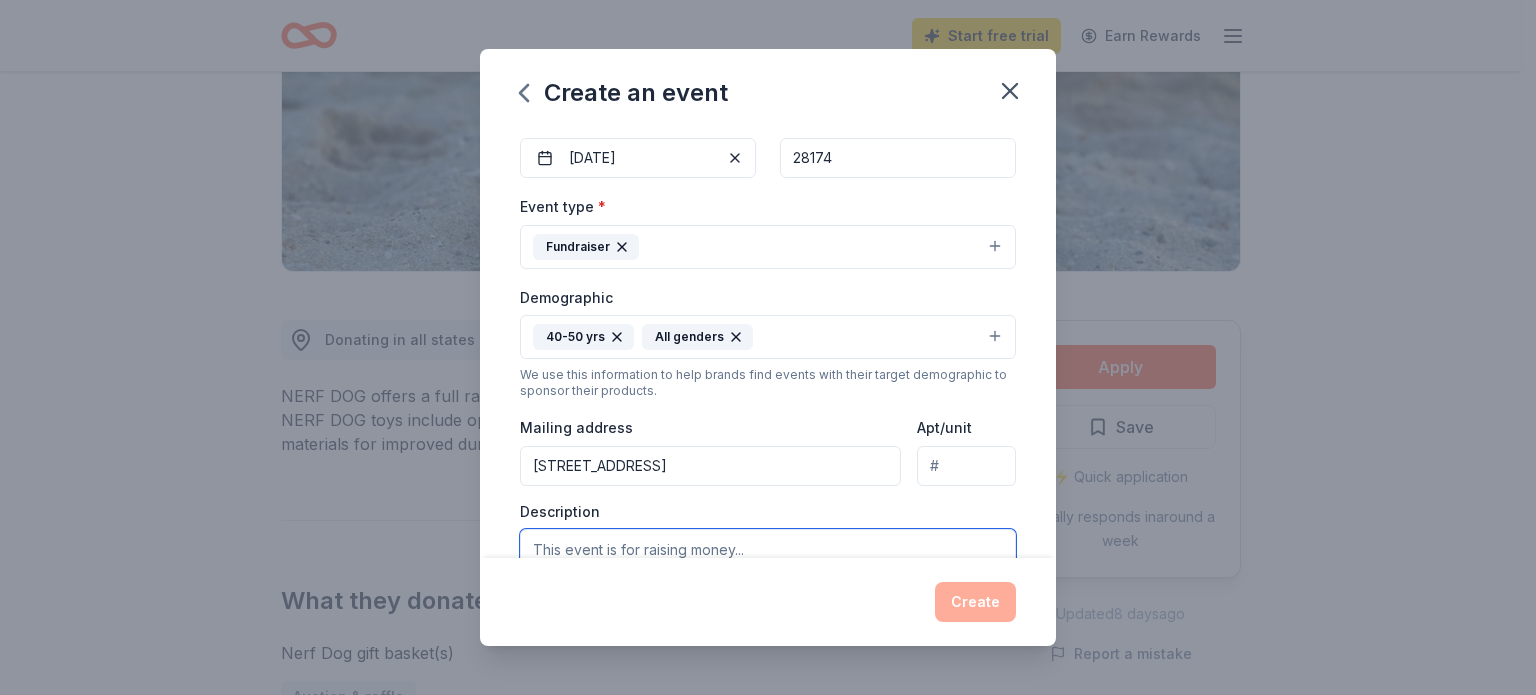 click at bounding box center (768, 574) 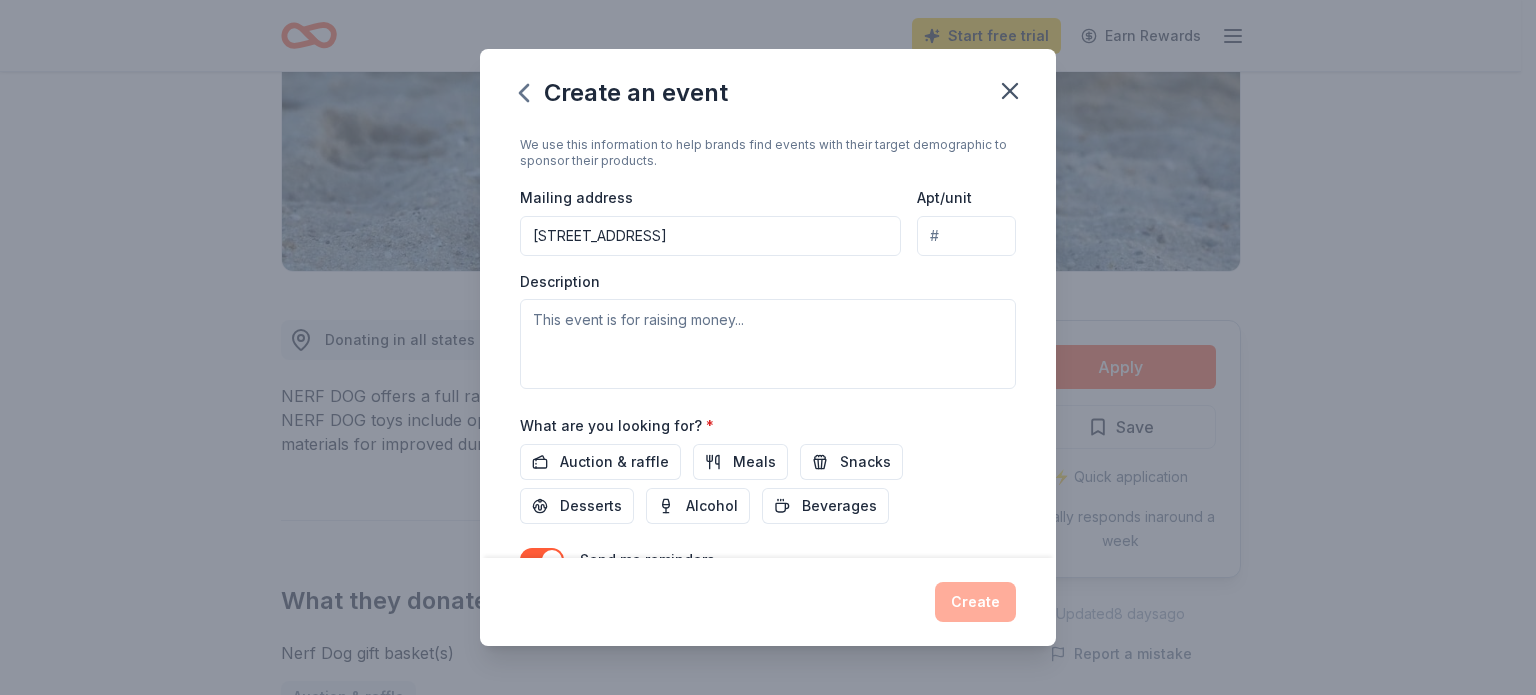 scroll, scrollTop: 446, scrollLeft: 0, axis: vertical 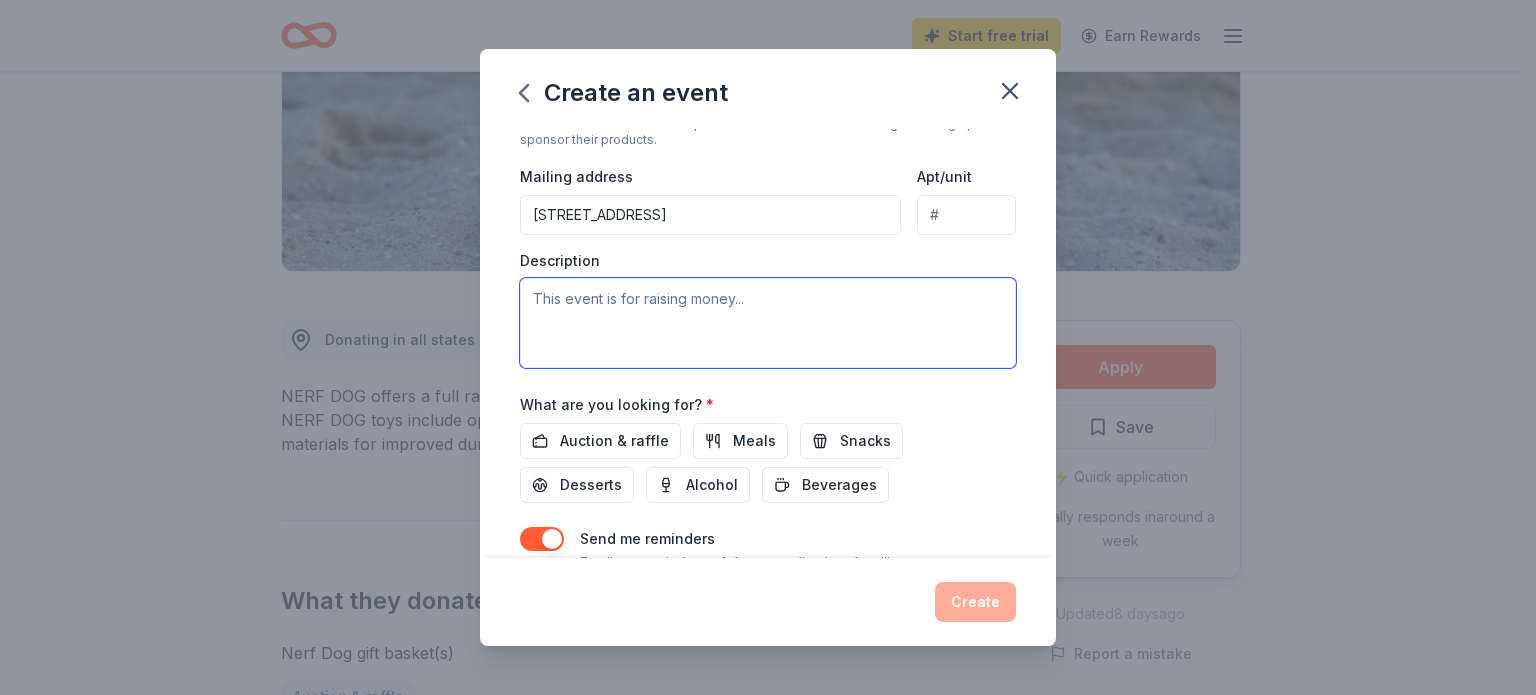click at bounding box center (768, 323) 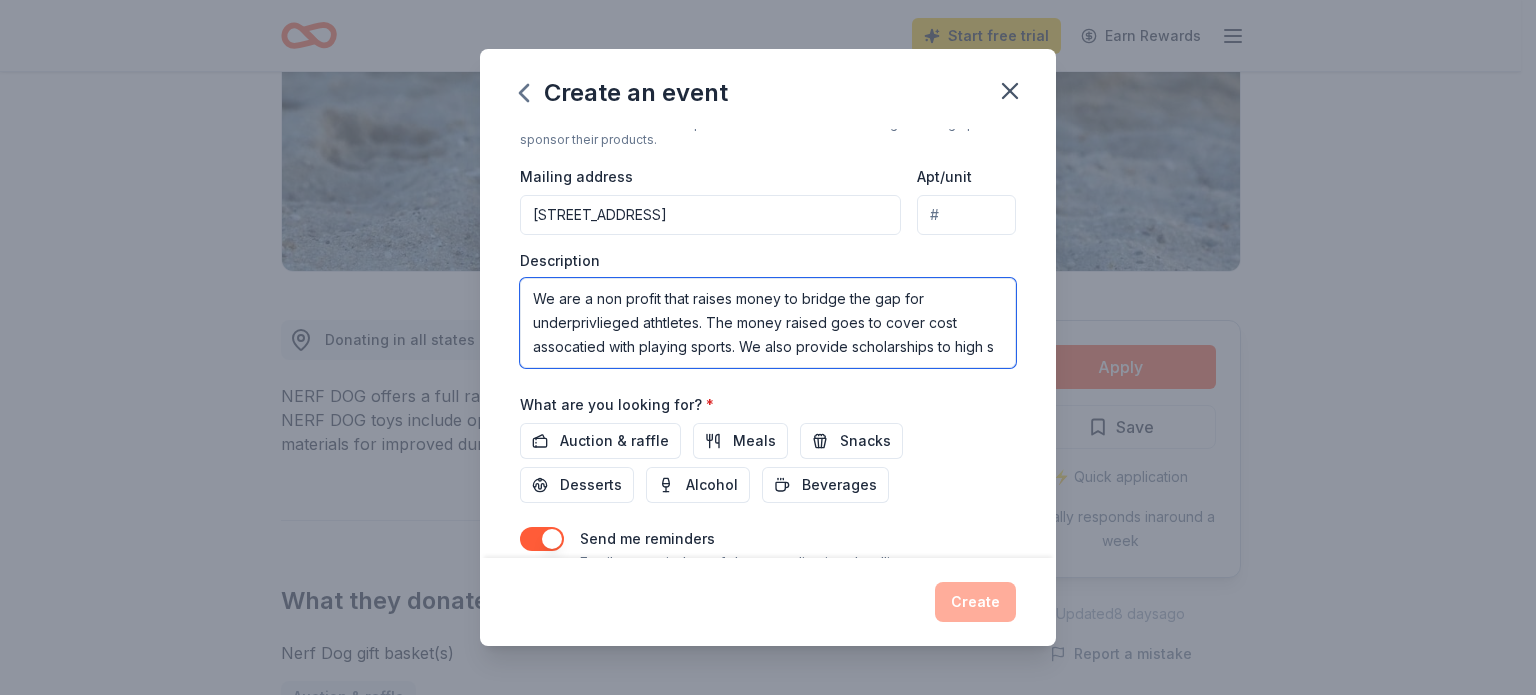 scroll, scrollTop: 12, scrollLeft: 0, axis: vertical 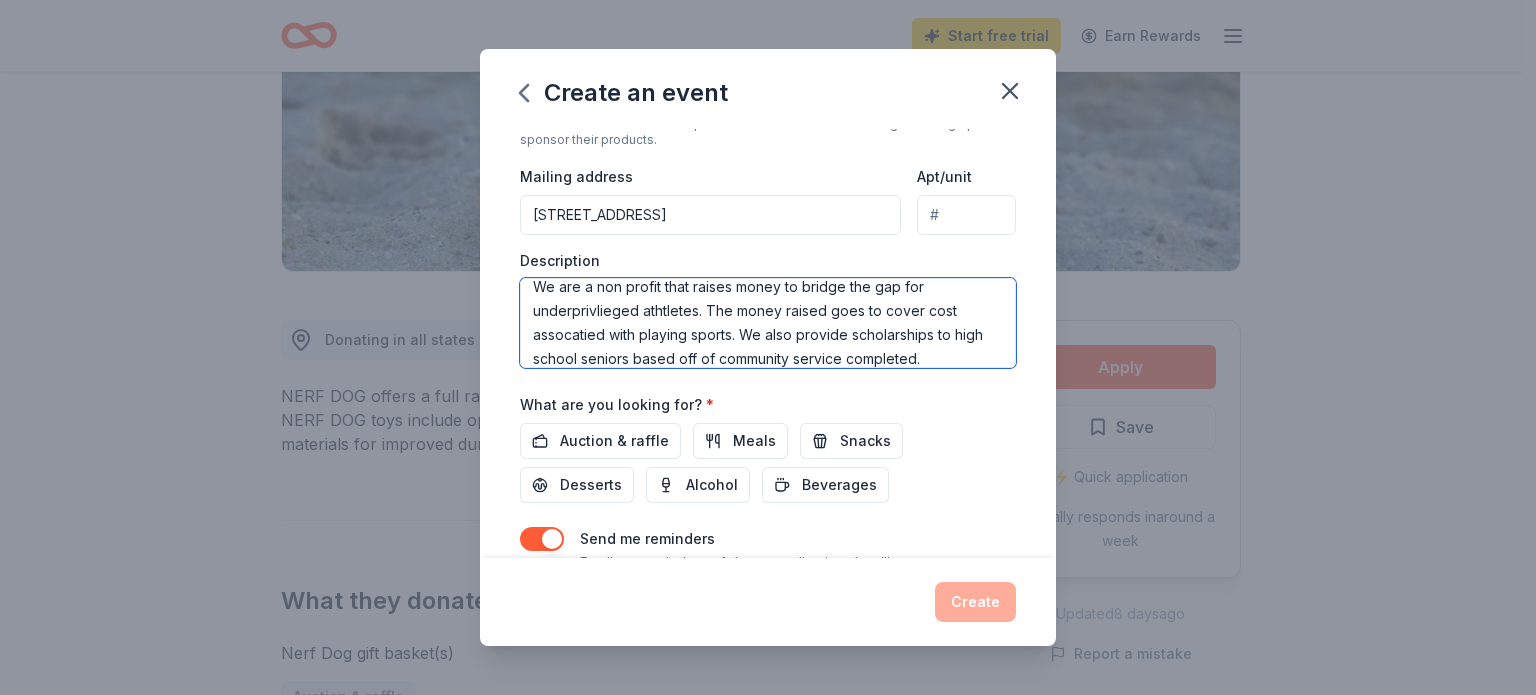 click on "We are a non profit that raises money to bridge the gap for underprivlieged athtletes. The money raised goes to cover cost assocatied with playing sports. We also provide scholarships to high school seniors based off of community service completed." at bounding box center [768, 323] 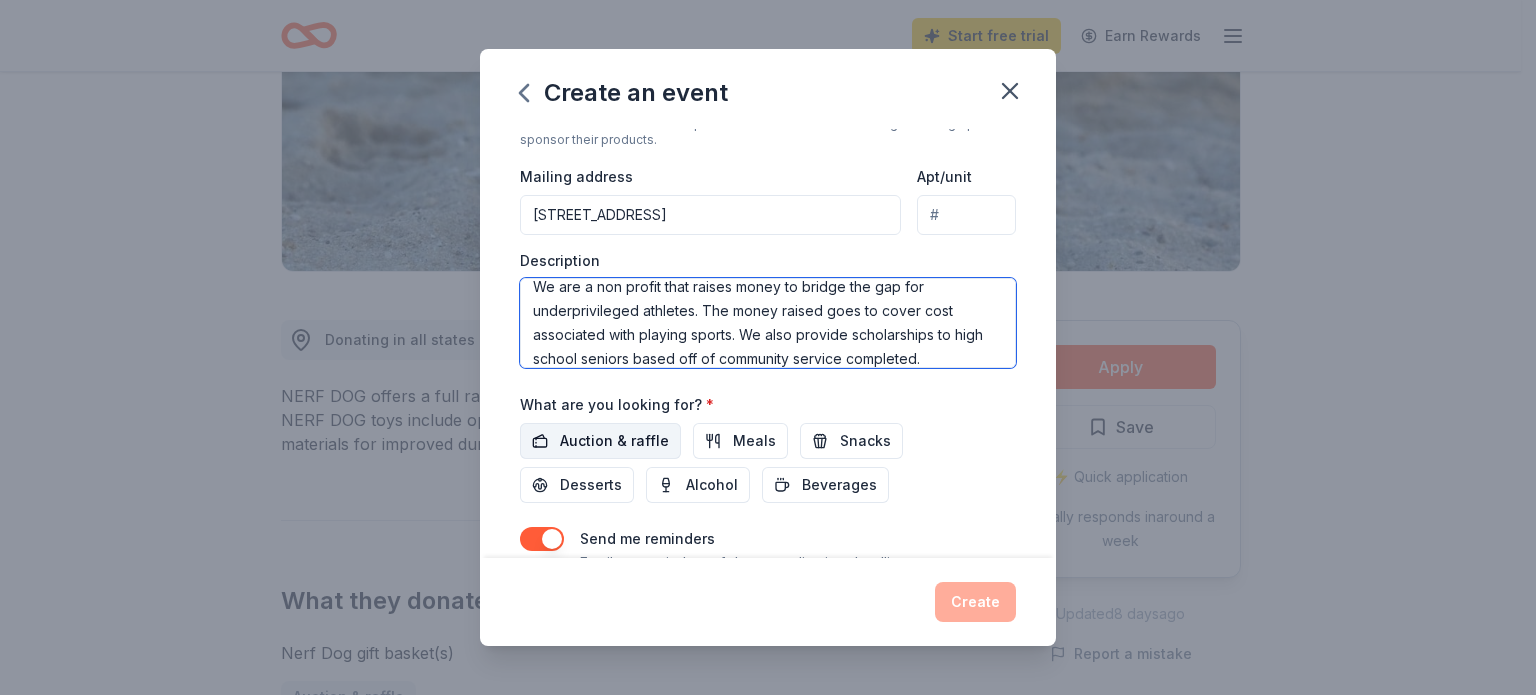 type on "We are a non profit that raises money to bridge the gap for underprivileged athletes. The money raised goes to cover cost associated with playing sports. We also provide scholarships to high school seniors based off of community service completed." 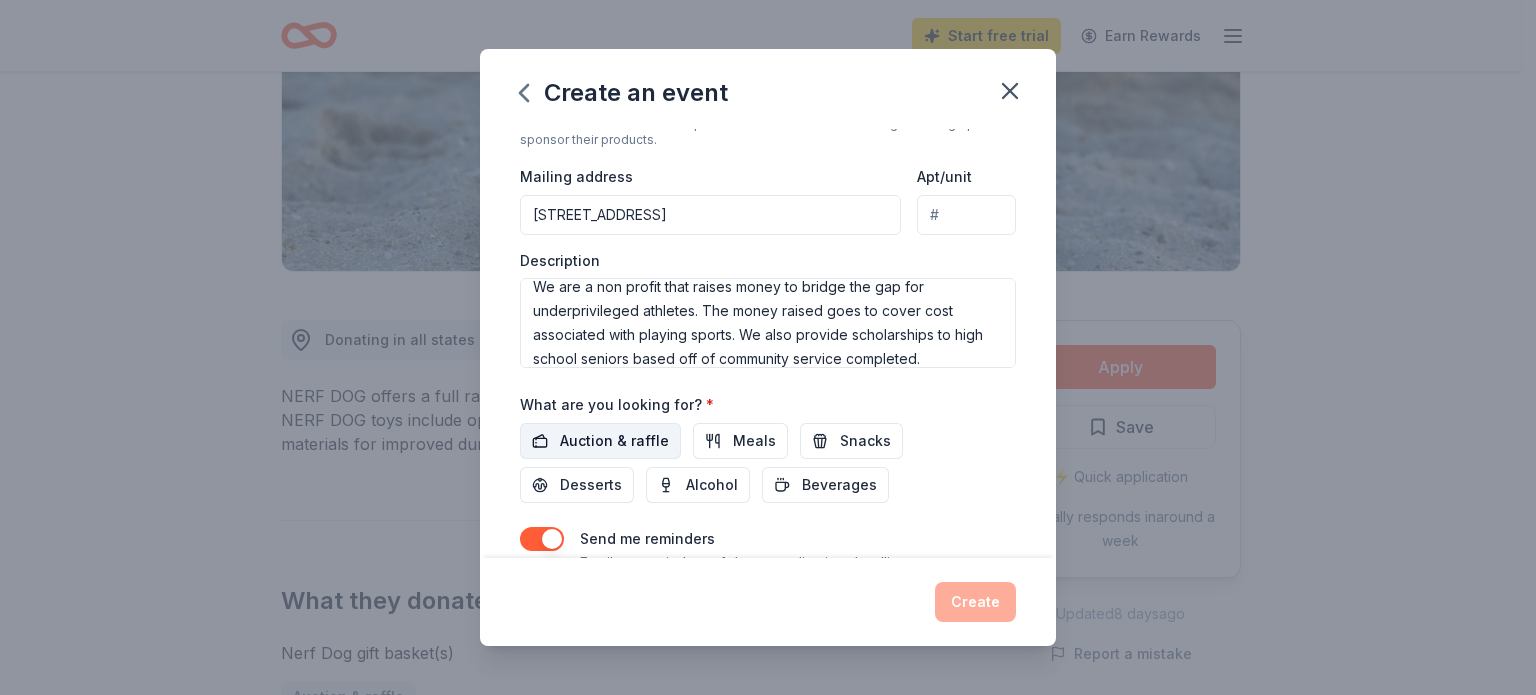 click on "Auction & raffle" at bounding box center (614, 441) 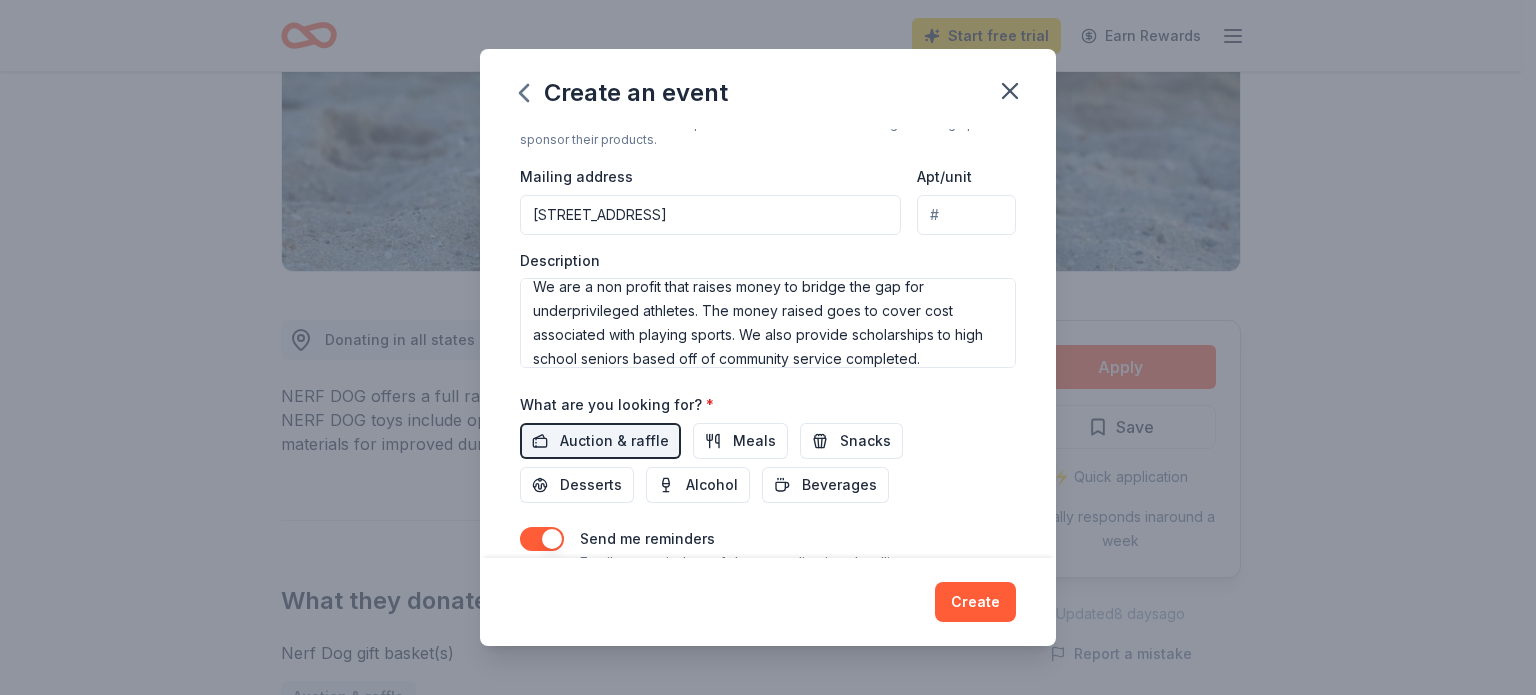 scroll, scrollTop: 529, scrollLeft: 0, axis: vertical 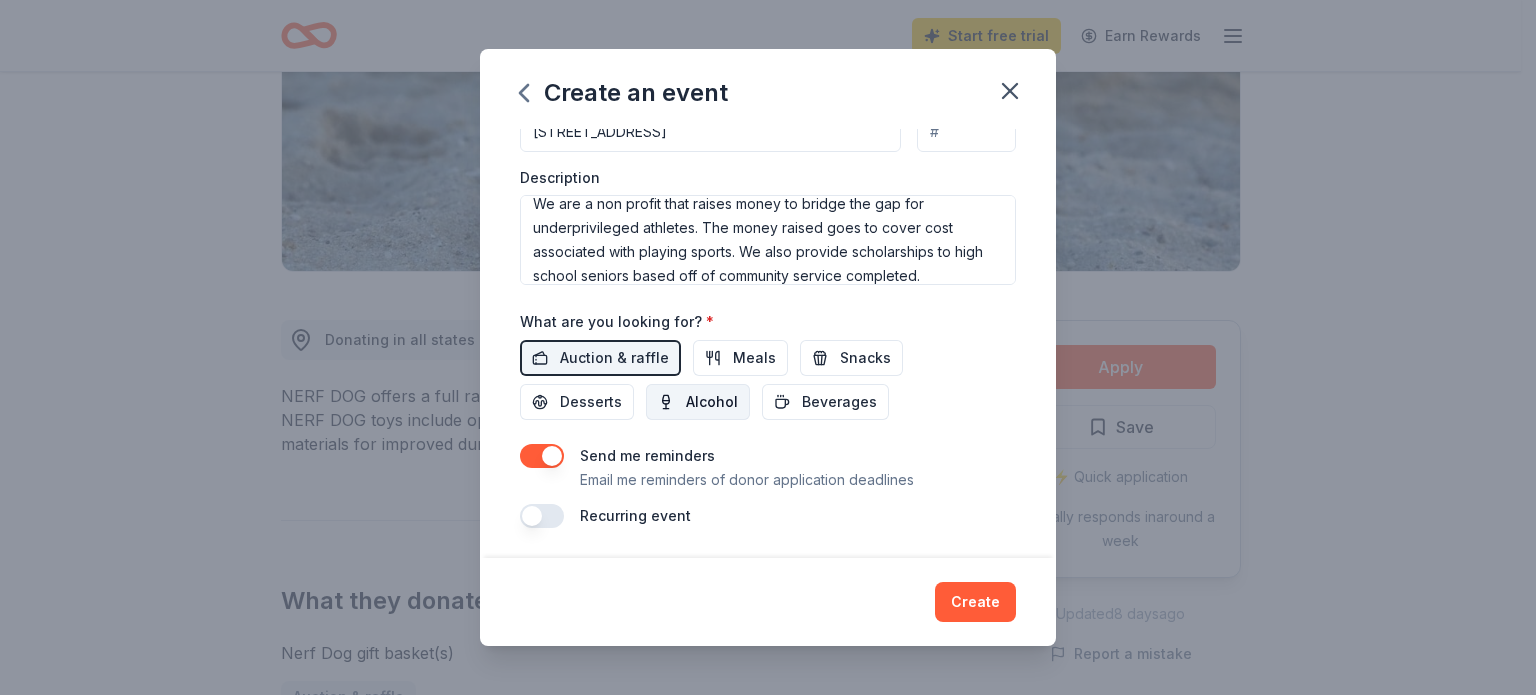 click on "Alcohol" at bounding box center [712, 402] 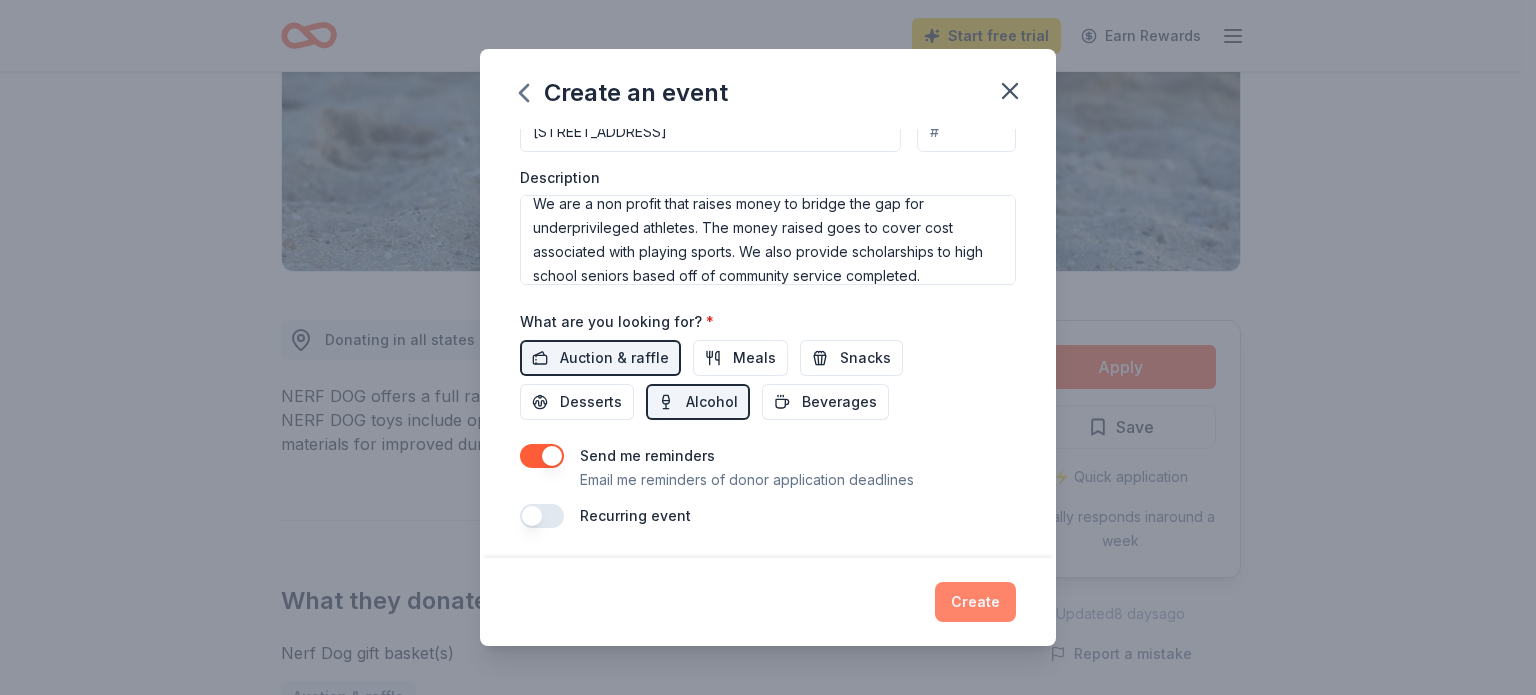 click on "Create" at bounding box center (975, 602) 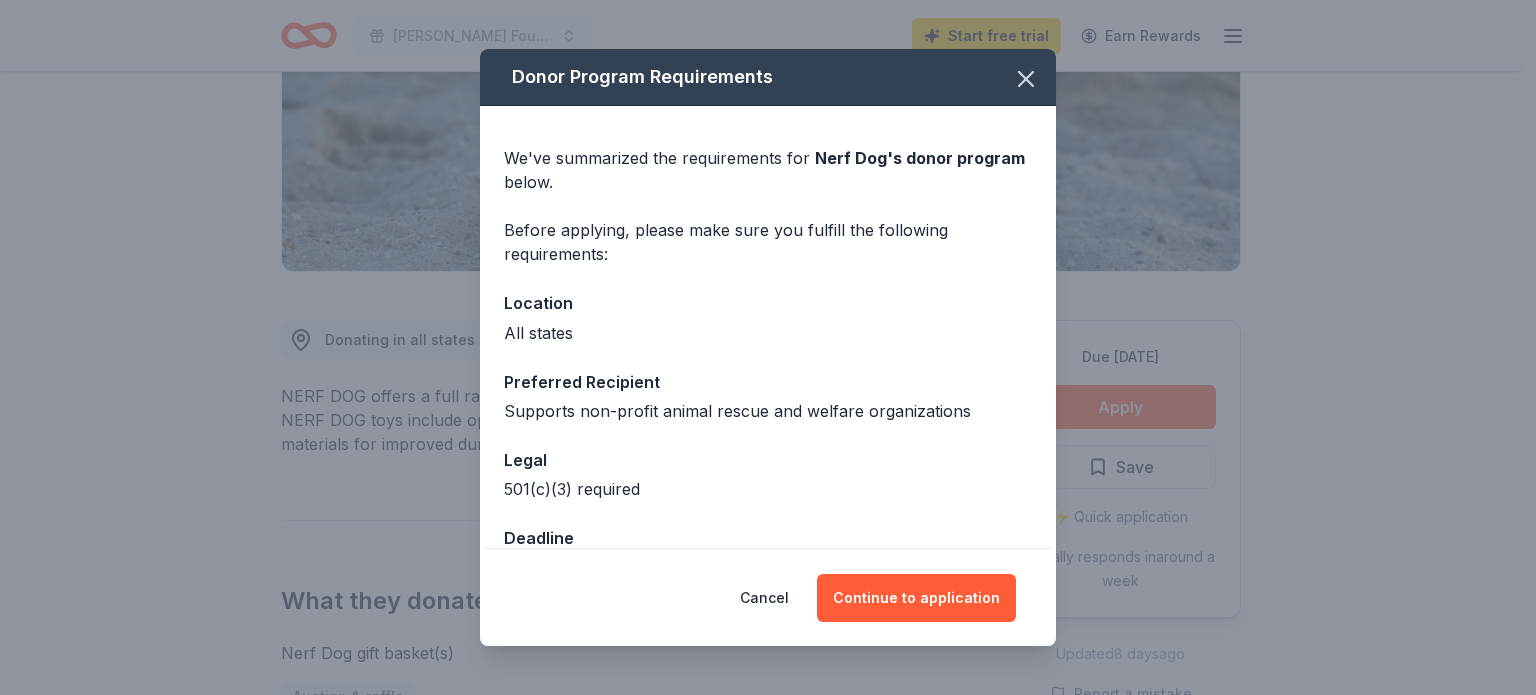 scroll, scrollTop: 56, scrollLeft: 0, axis: vertical 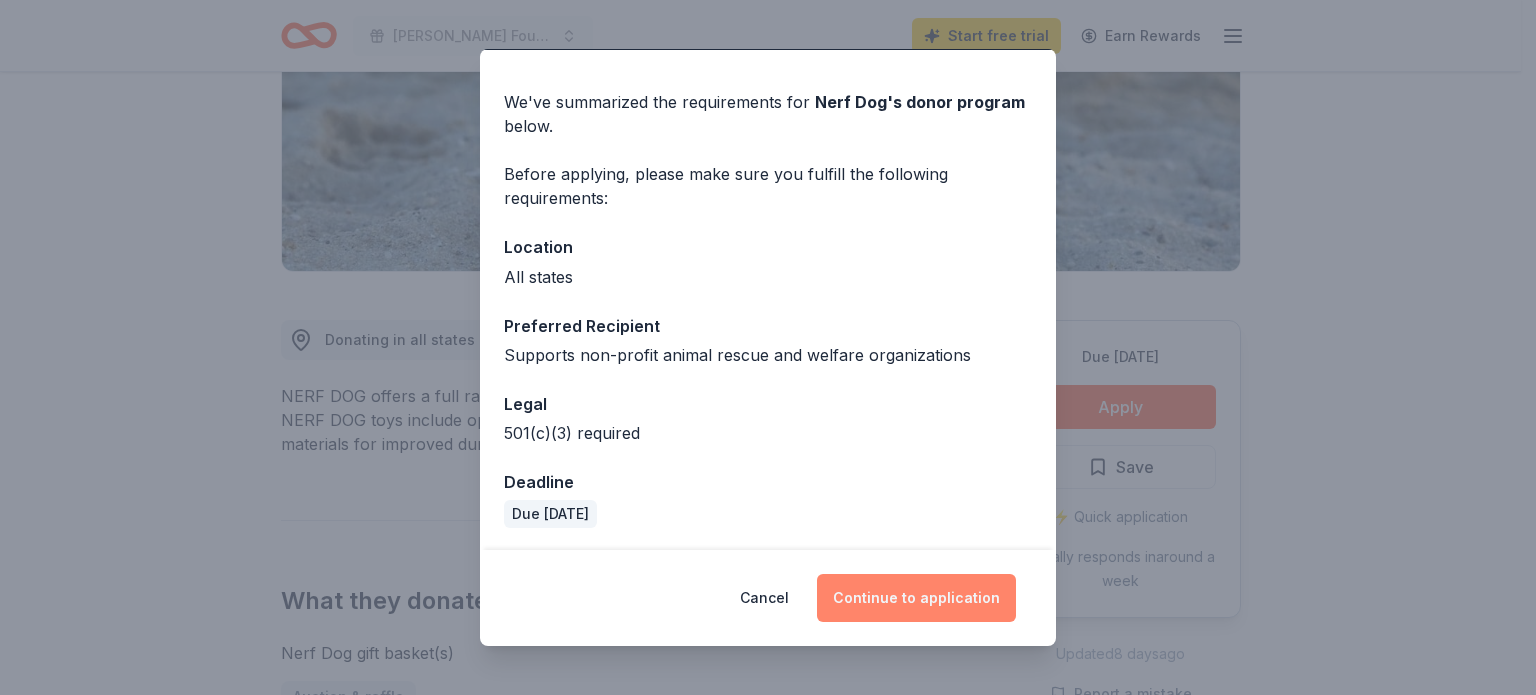 click on "Continue to application" at bounding box center (916, 598) 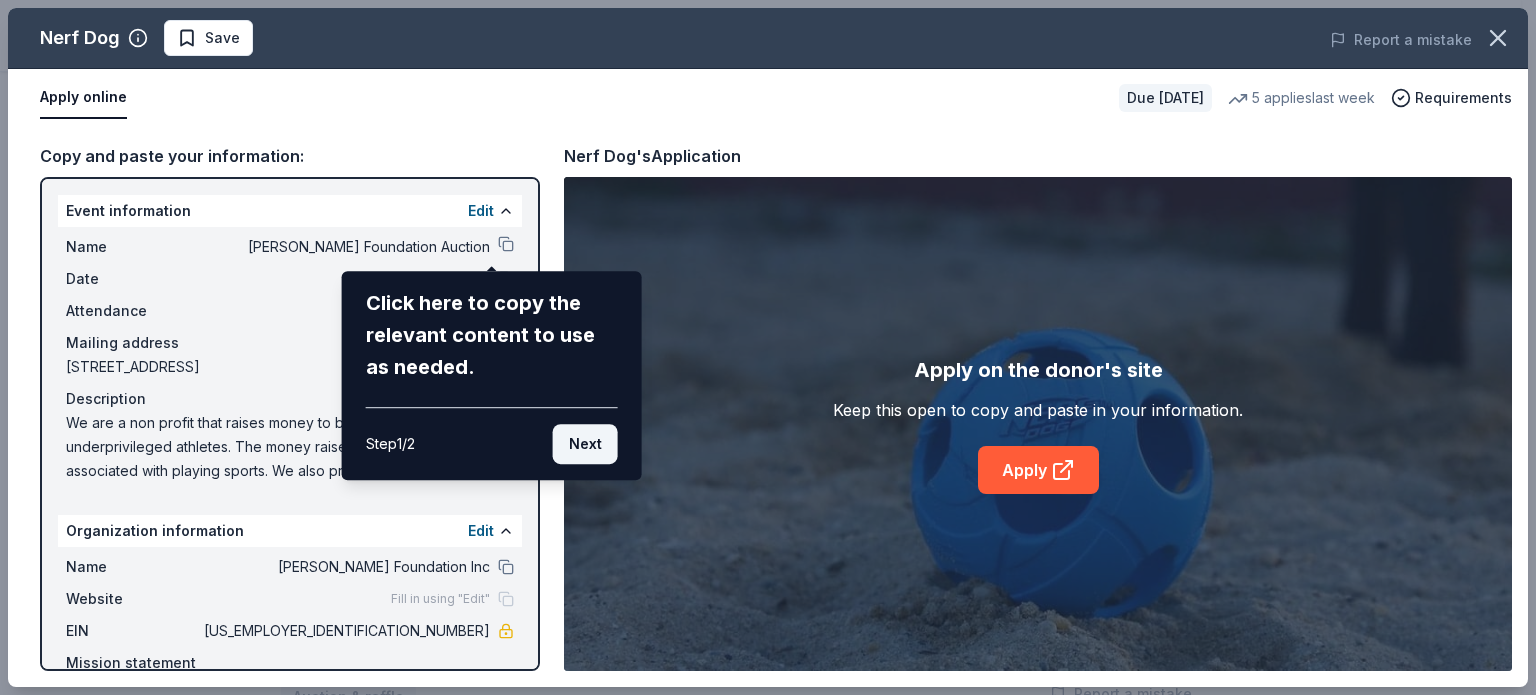 click on "Next" at bounding box center [585, 444] 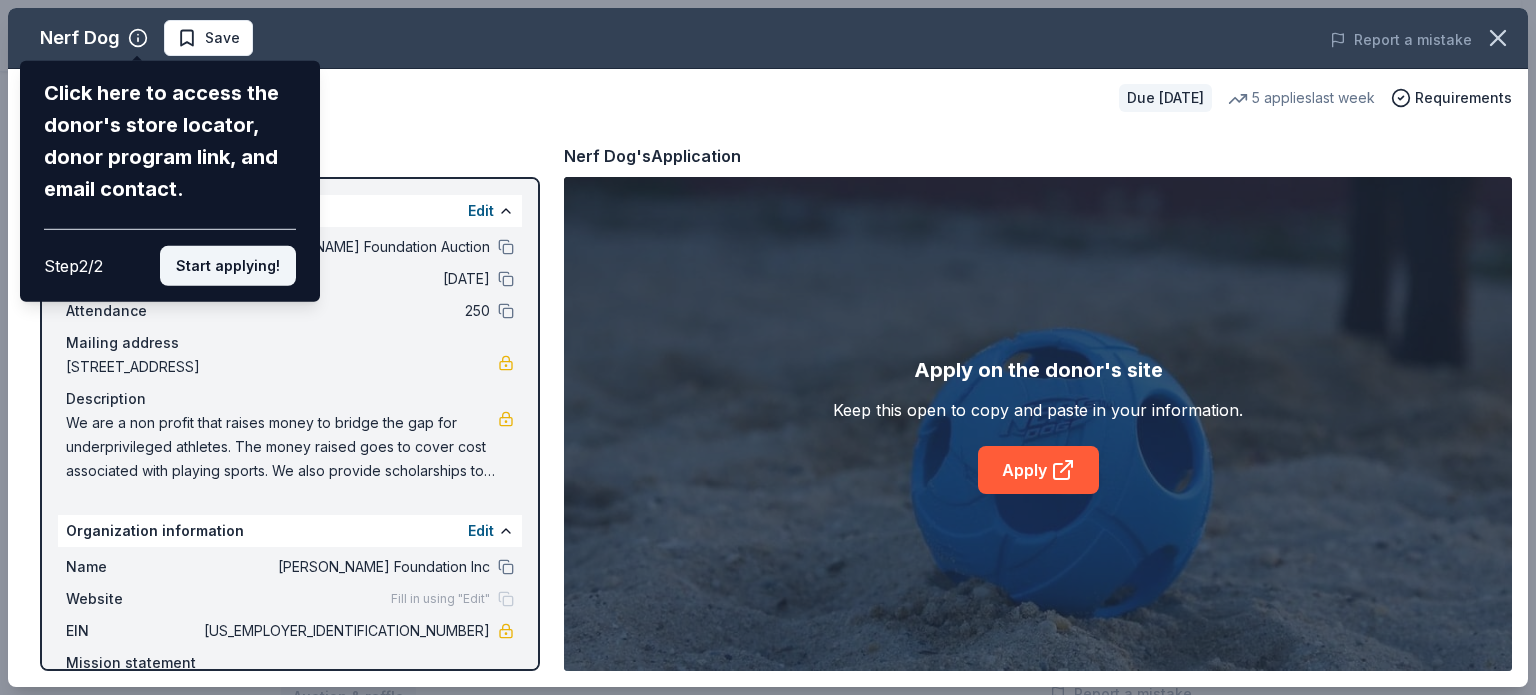 click on "Start applying!" at bounding box center (228, 266) 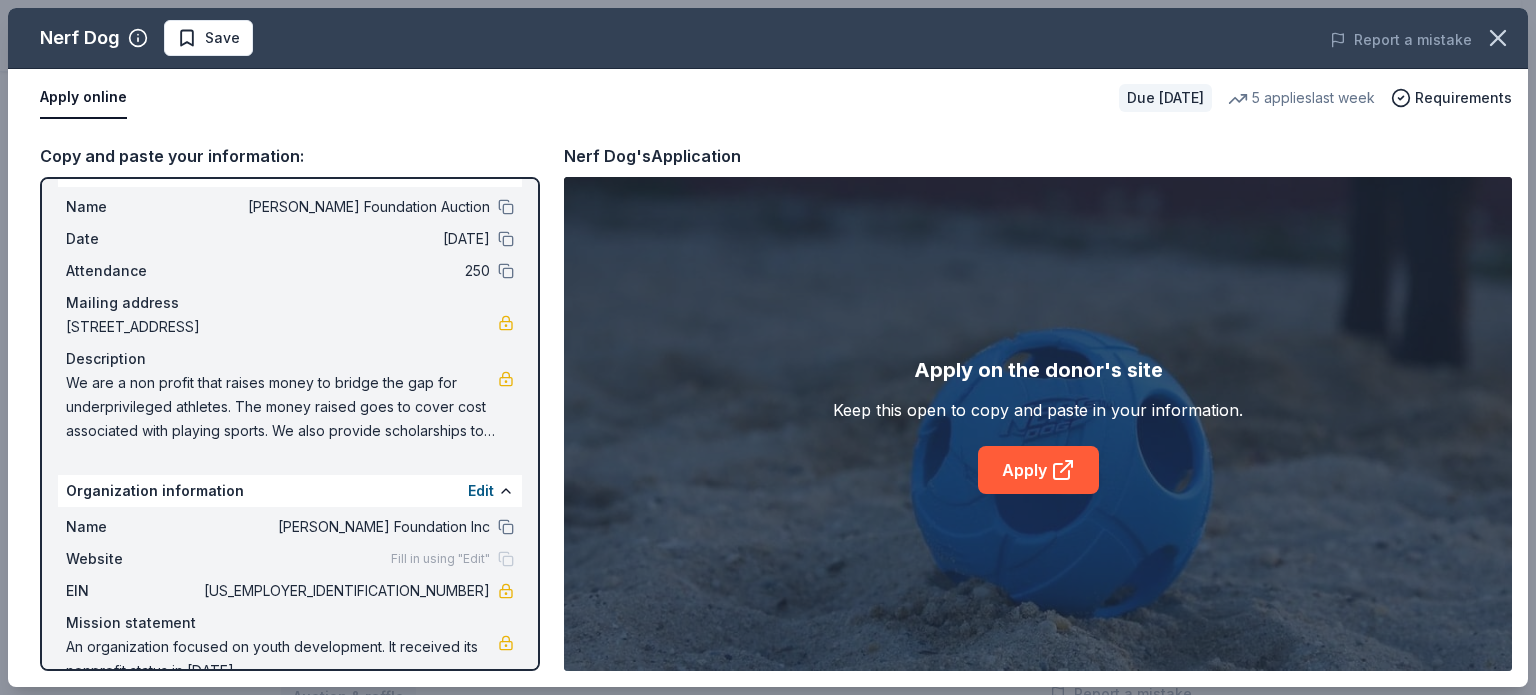 scroll, scrollTop: 76, scrollLeft: 0, axis: vertical 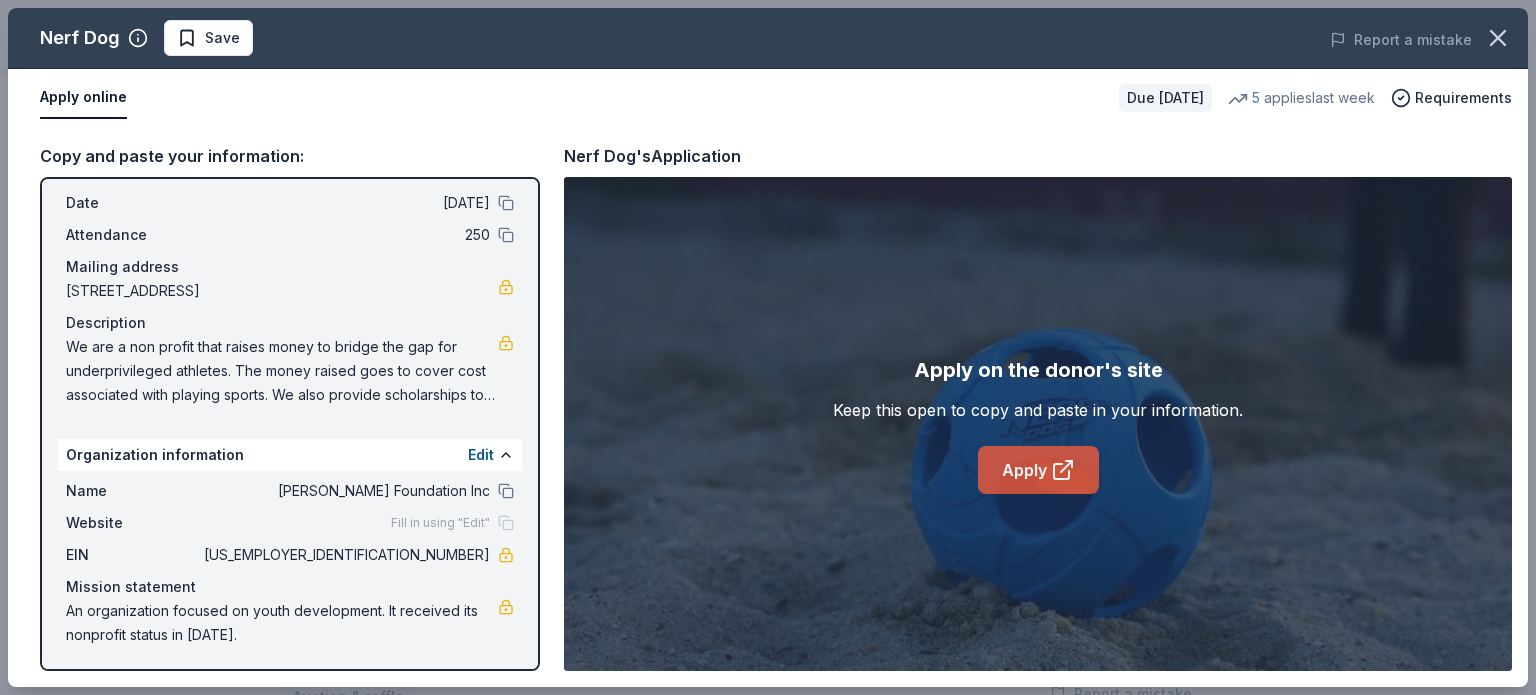 click on "Apply" at bounding box center [1038, 470] 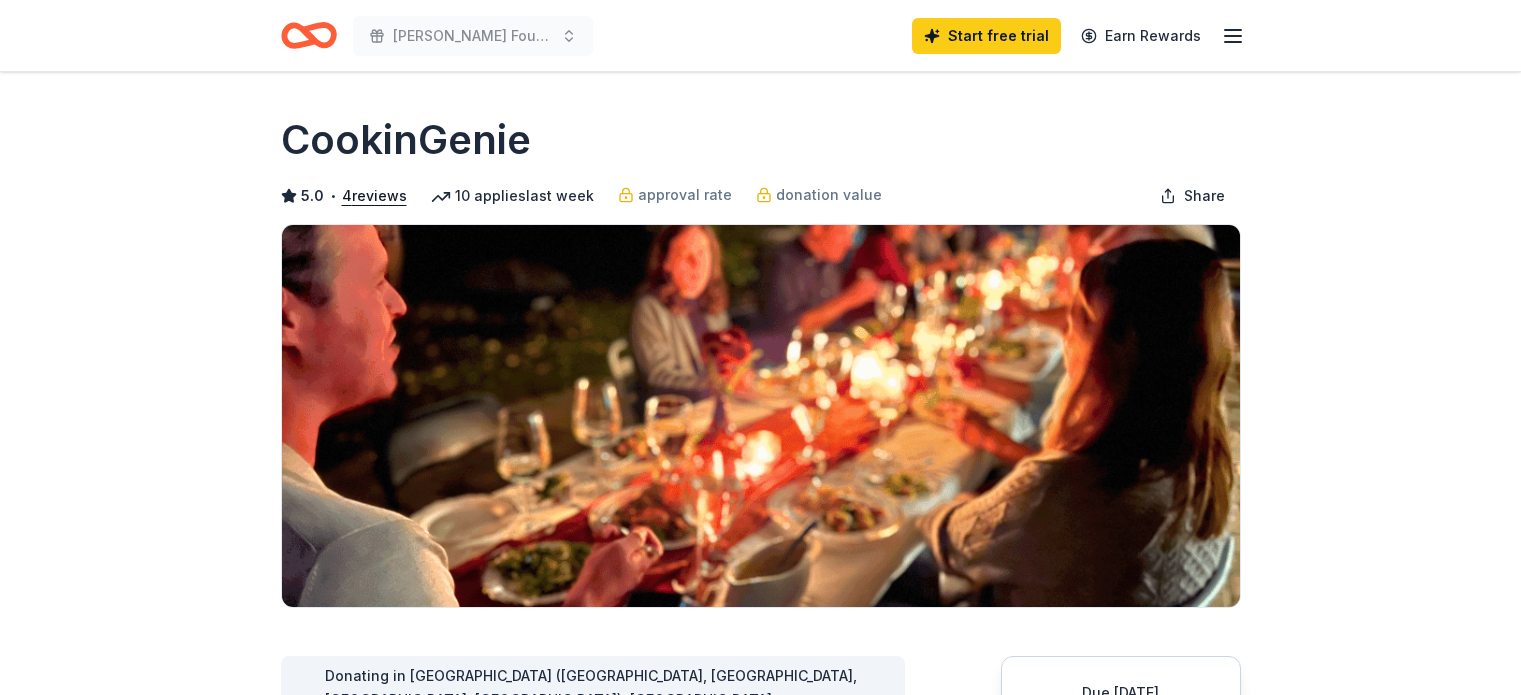 scroll, scrollTop: 0, scrollLeft: 0, axis: both 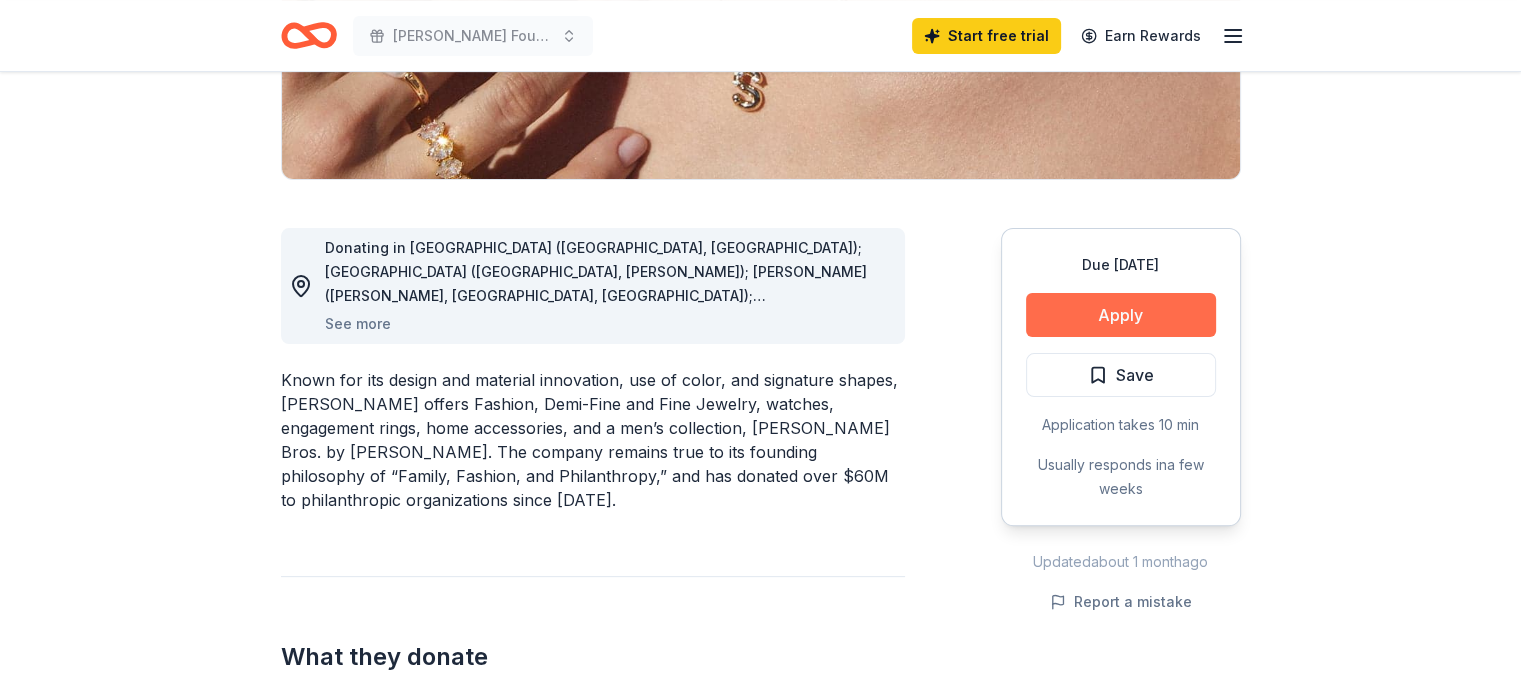 click on "Apply" at bounding box center (1121, 315) 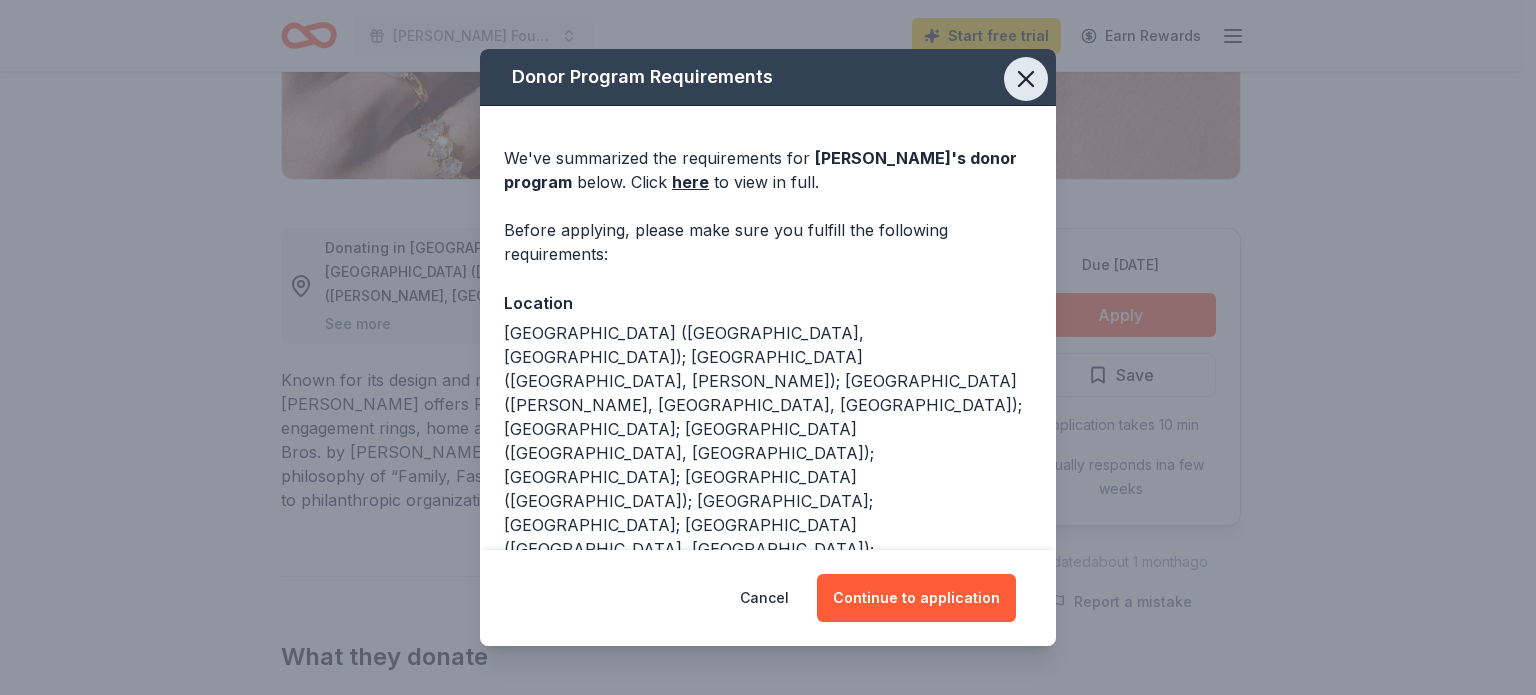 click 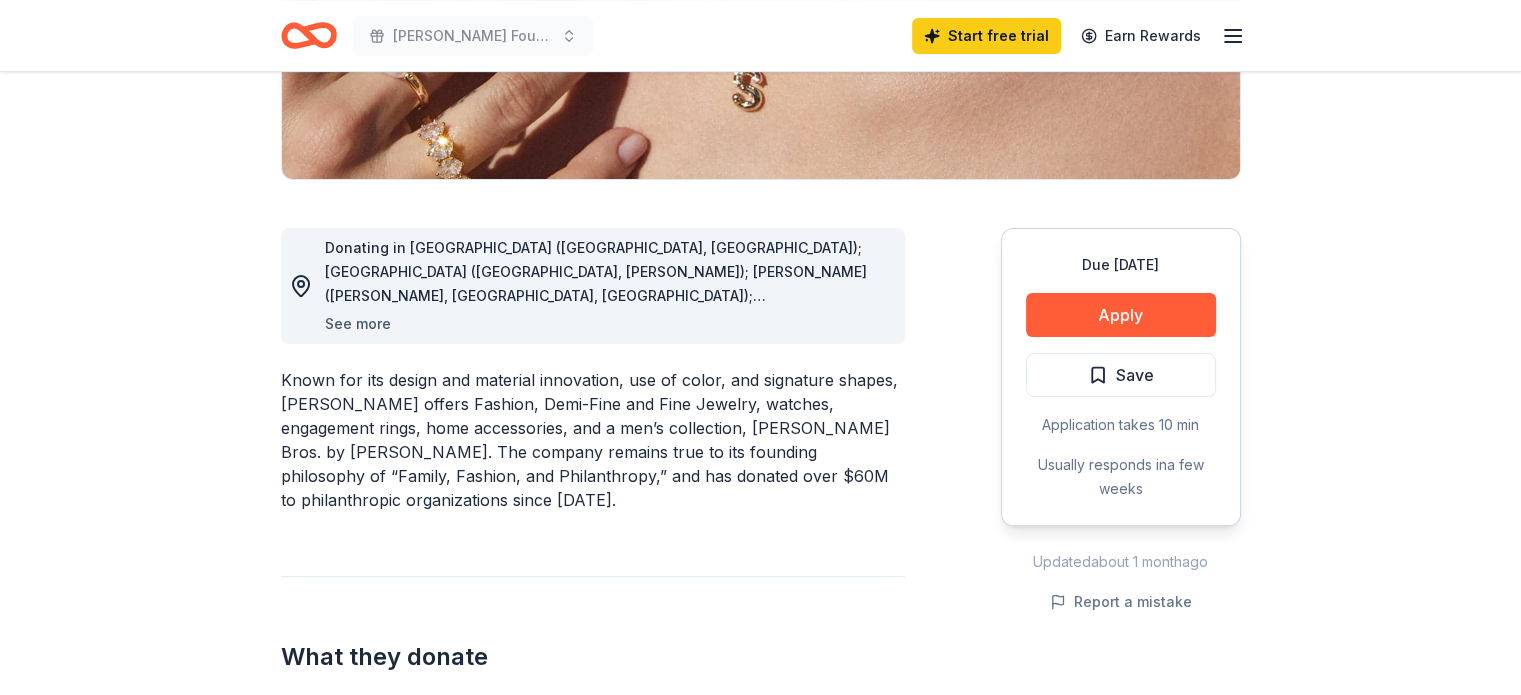 click on "See more" at bounding box center [358, 324] 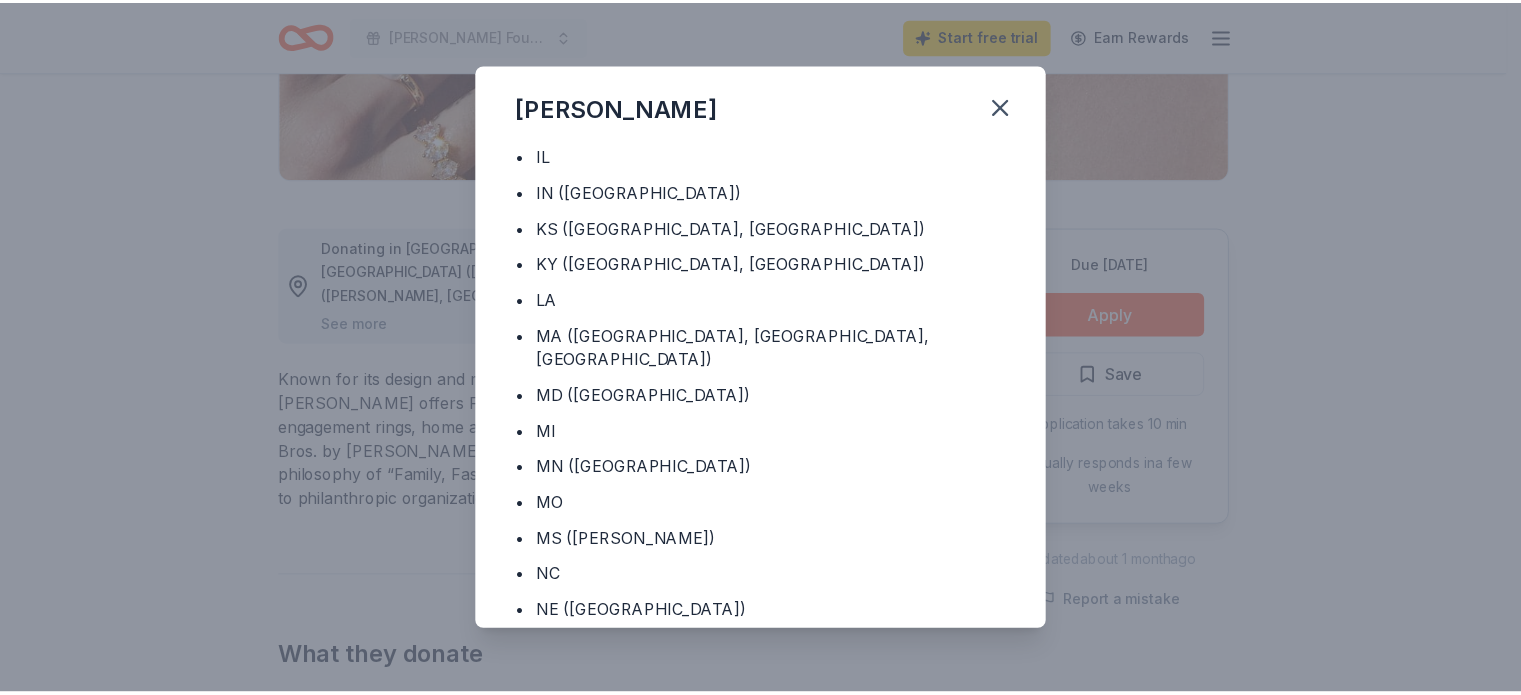 scroll, scrollTop: 426, scrollLeft: 0, axis: vertical 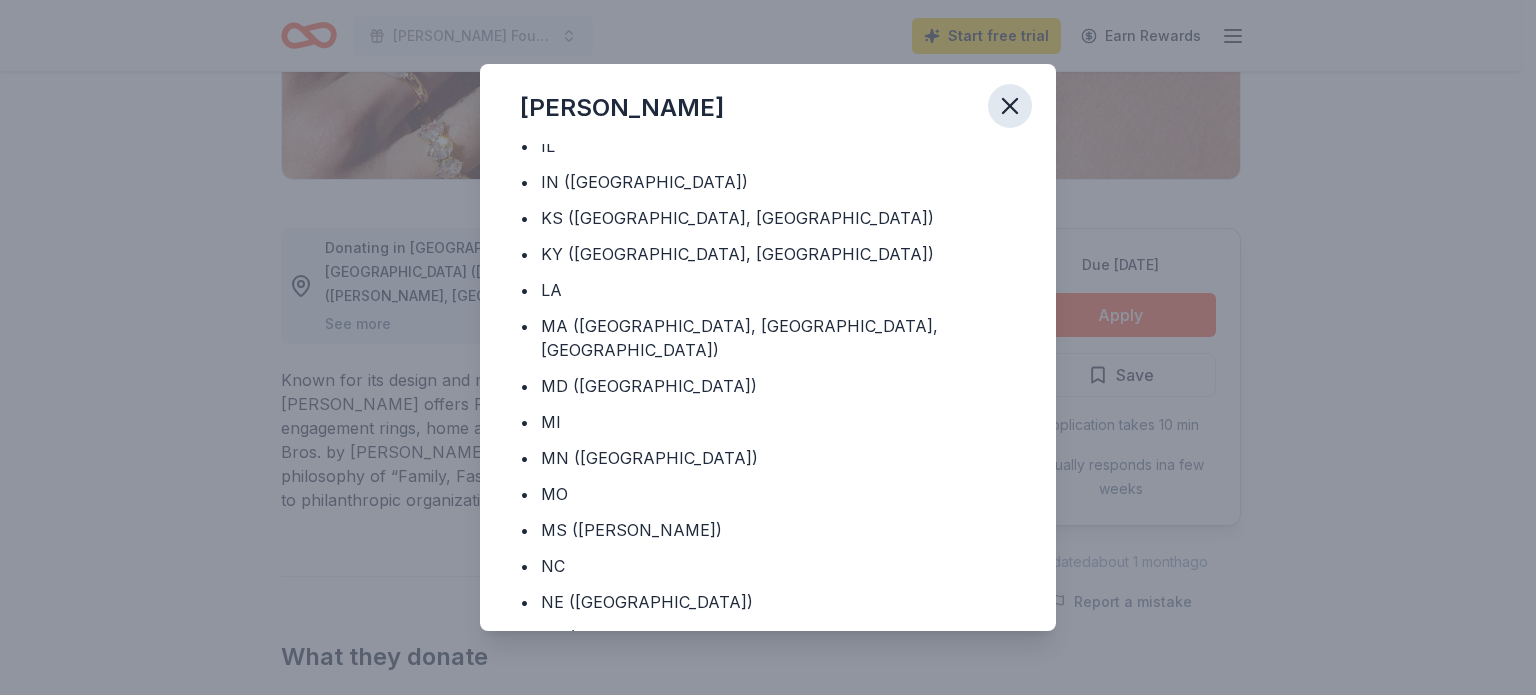 click 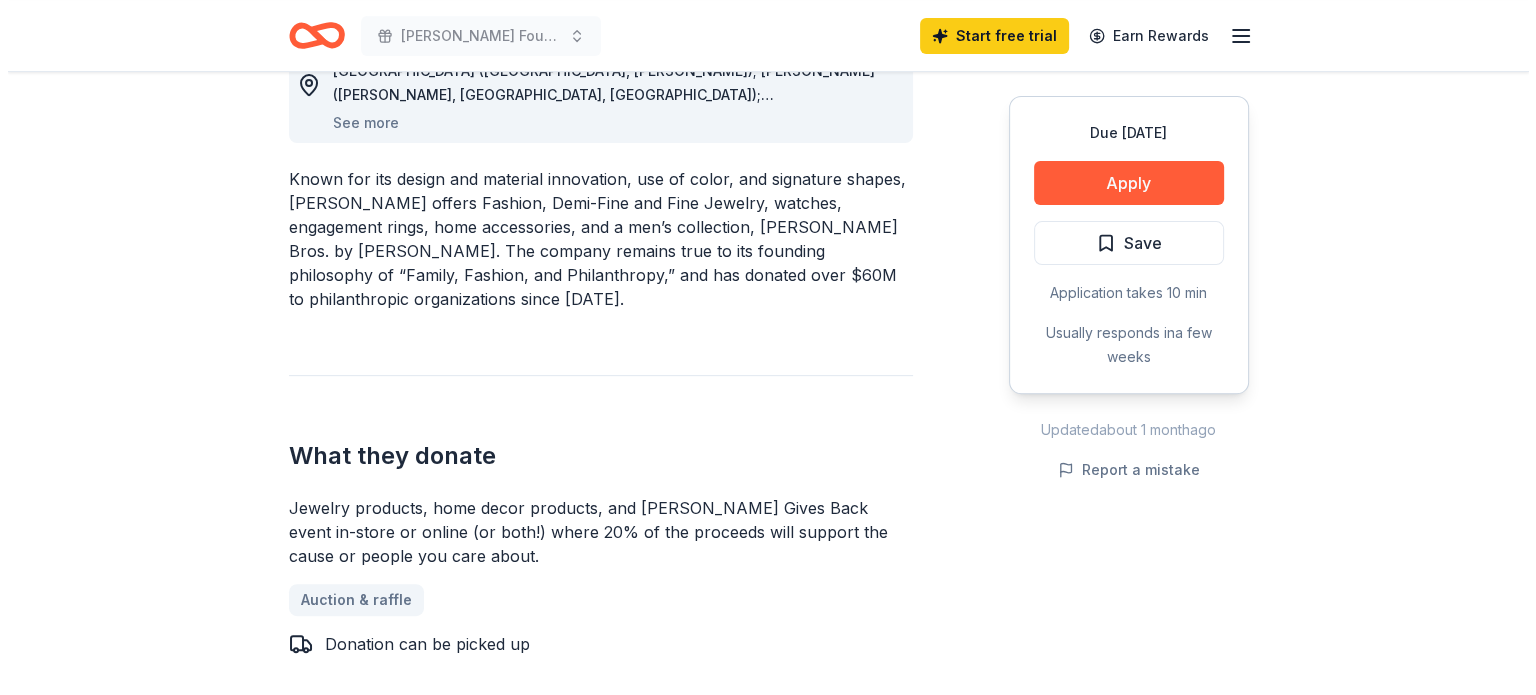 scroll, scrollTop: 700, scrollLeft: 0, axis: vertical 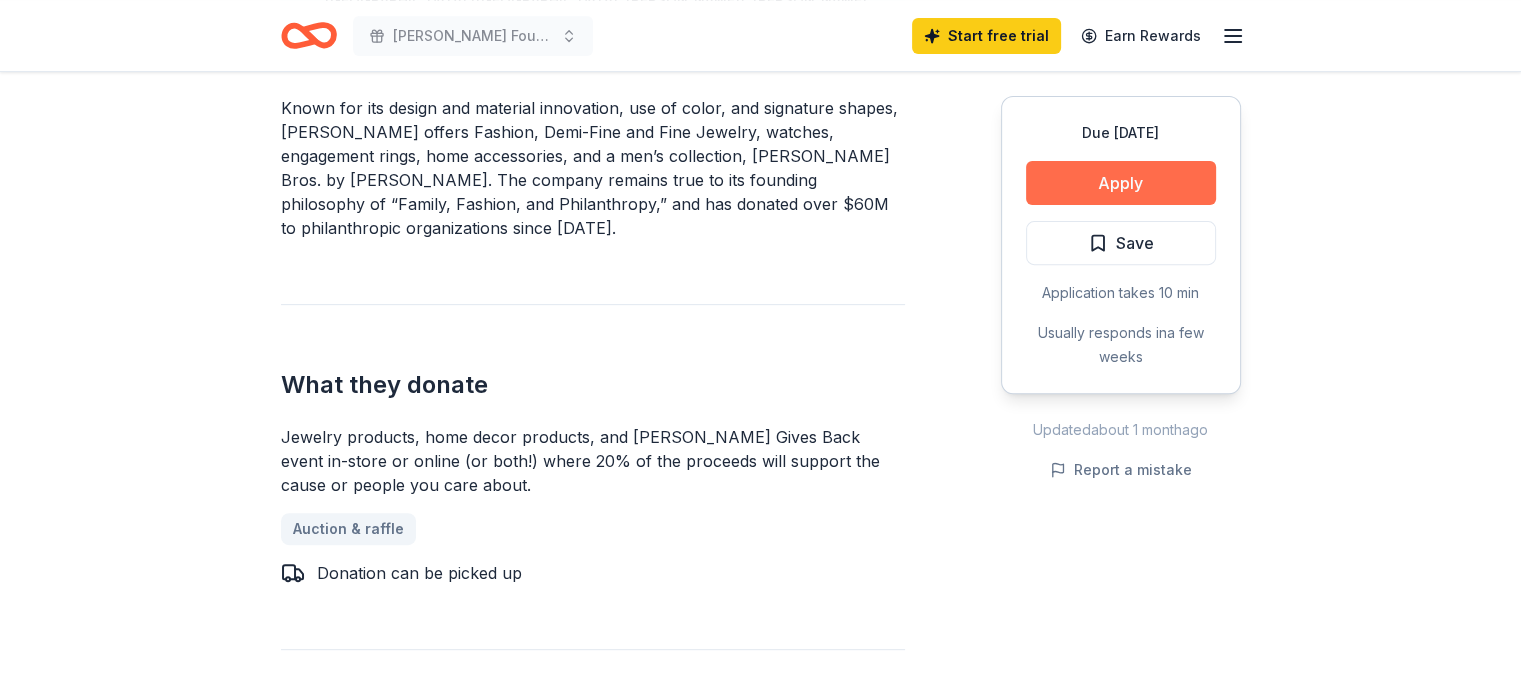 click on "Apply" at bounding box center [1121, 183] 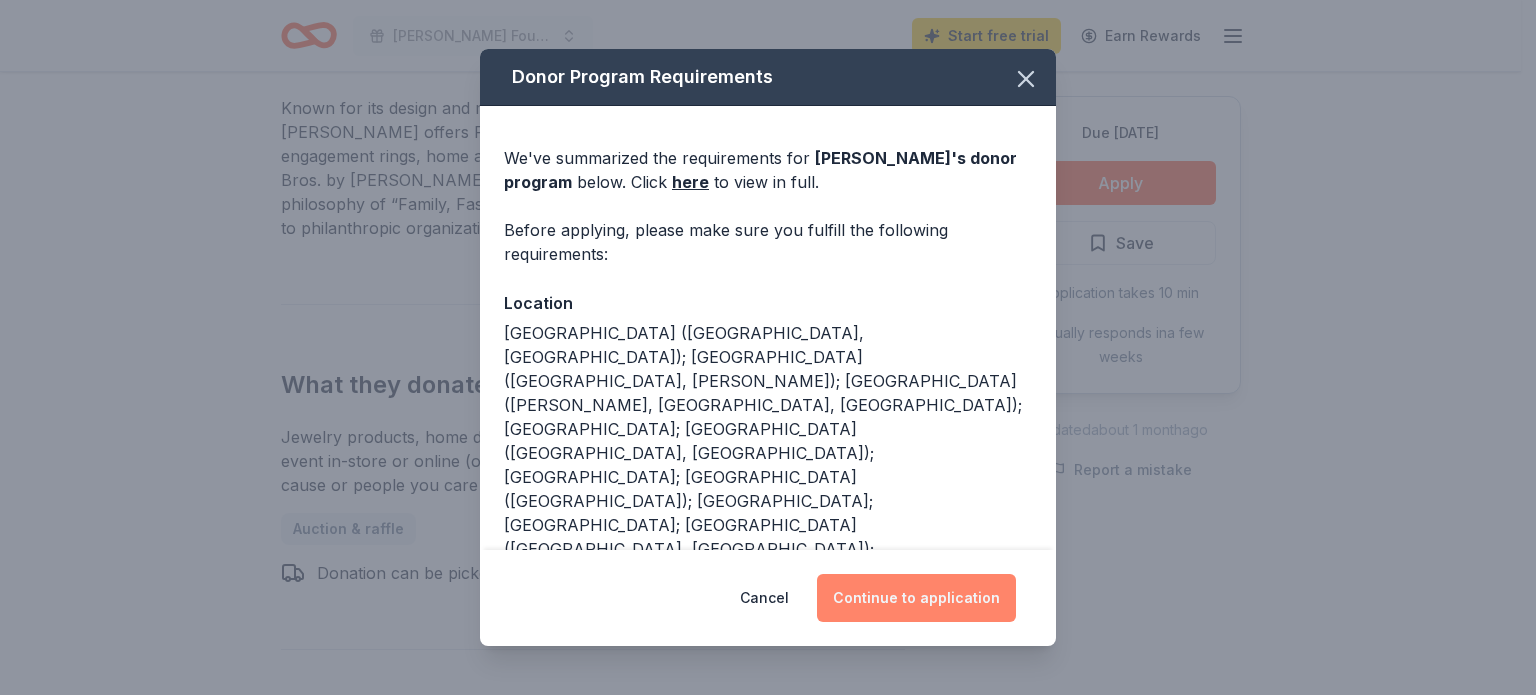 click on "Continue to application" at bounding box center [916, 598] 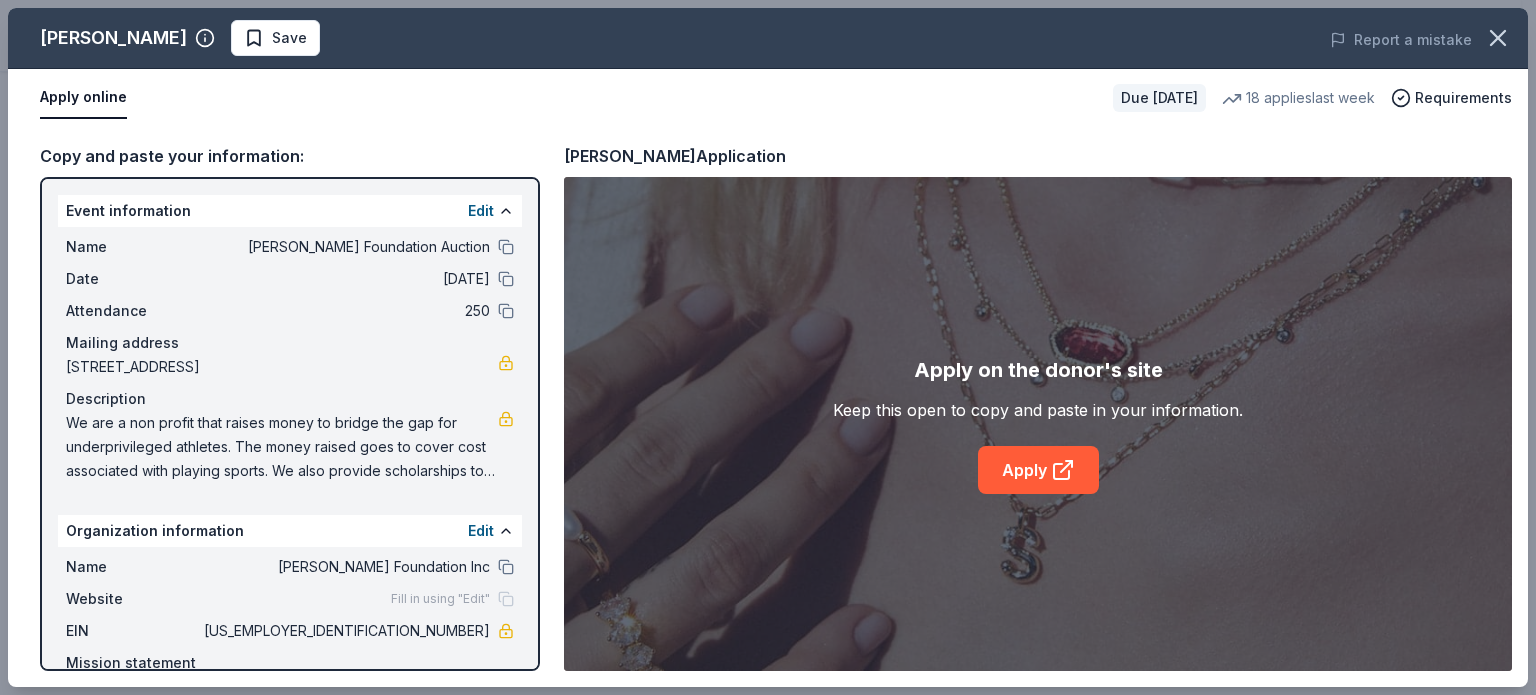 scroll, scrollTop: 76, scrollLeft: 0, axis: vertical 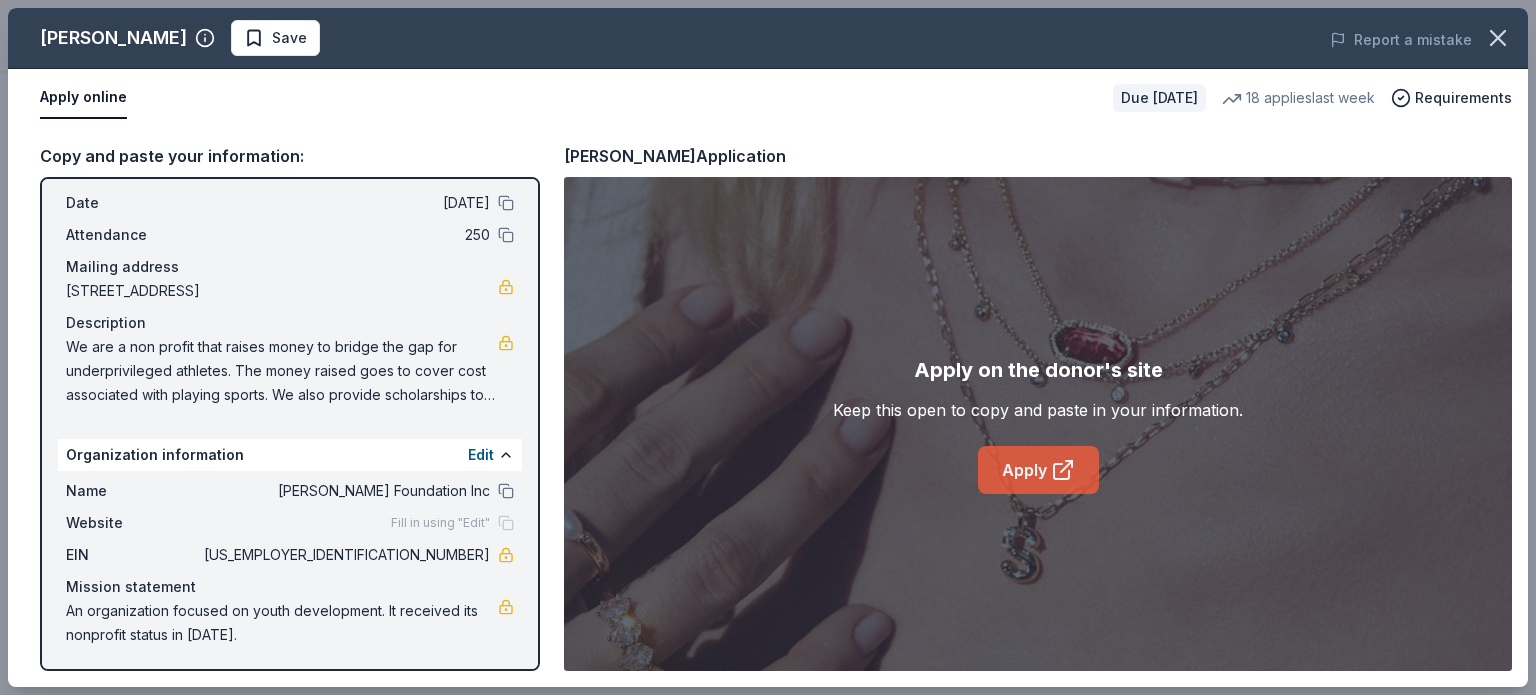 click on "Apply" at bounding box center [1038, 470] 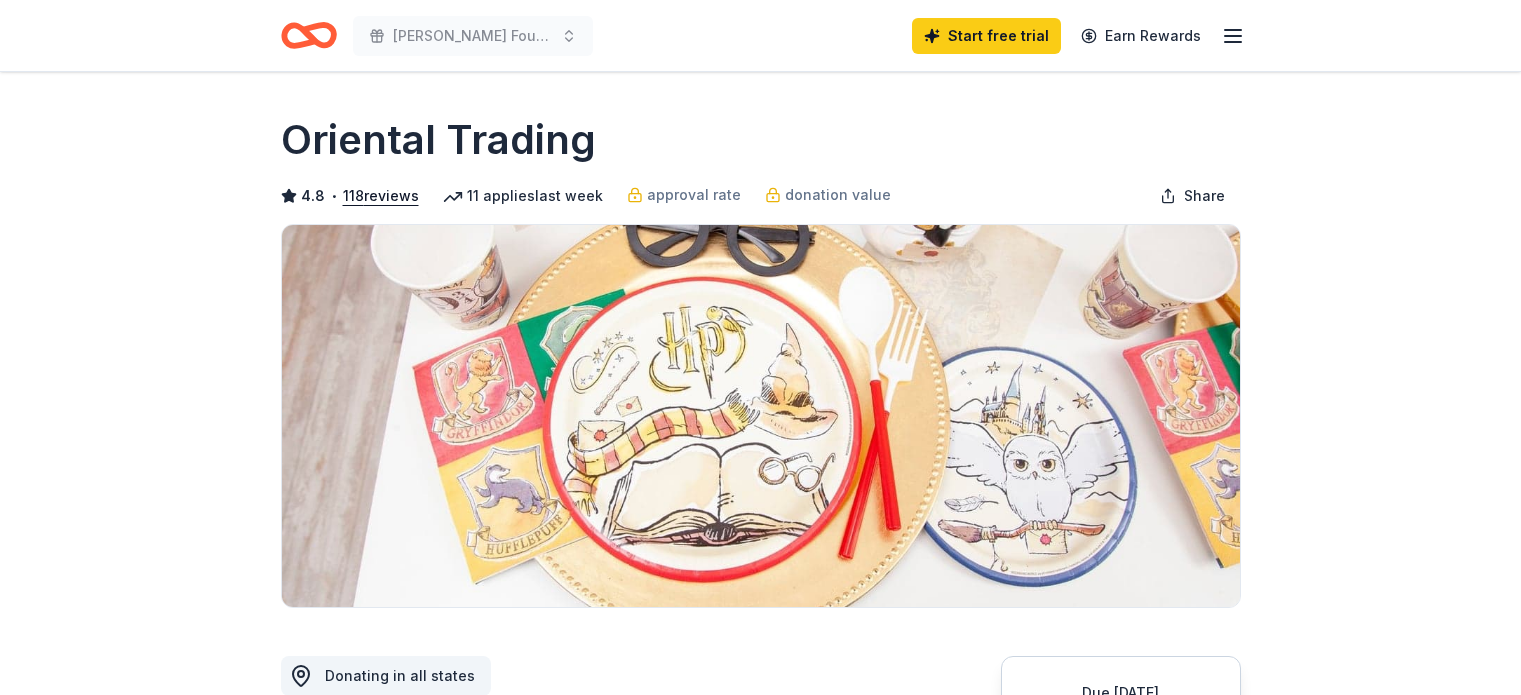 scroll, scrollTop: 0, scrollLeft: 0, axis: both 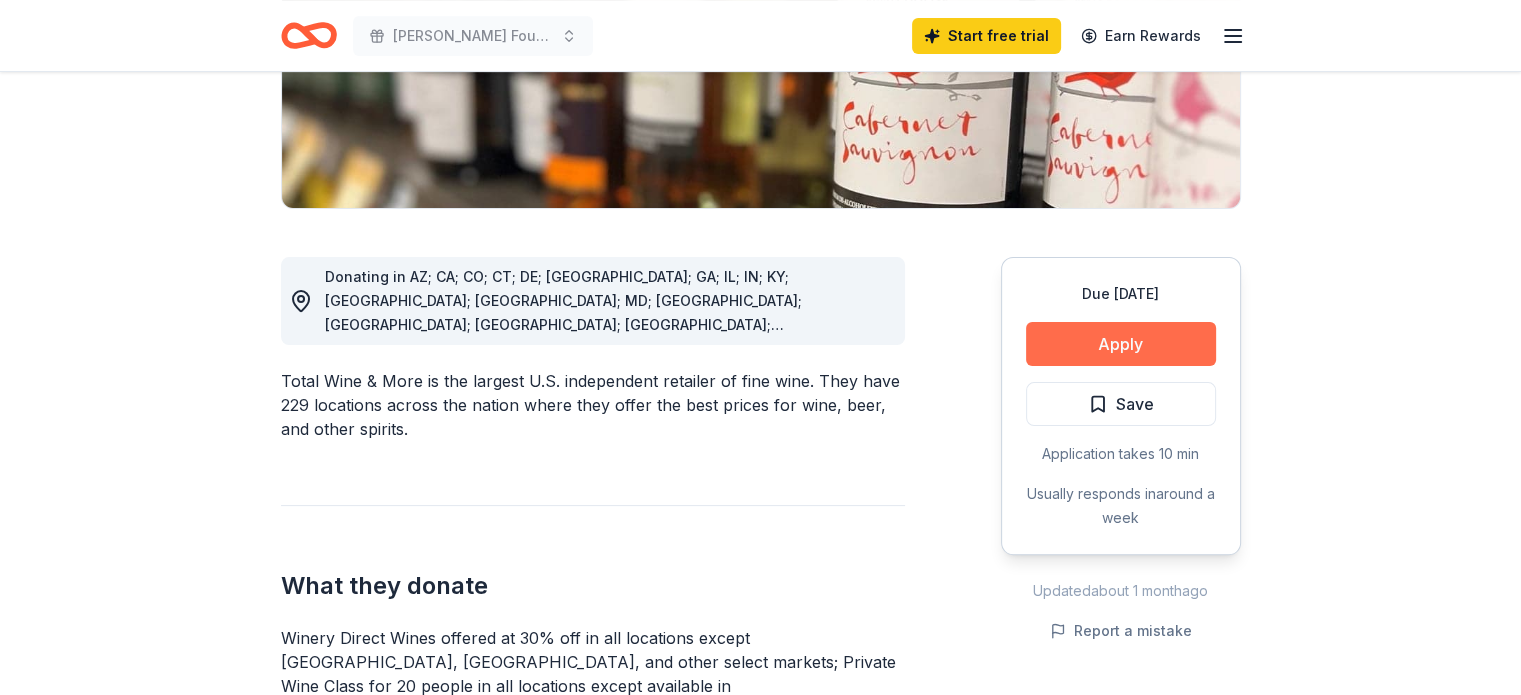 click on "Apply" at bounding box center (1121, 344) 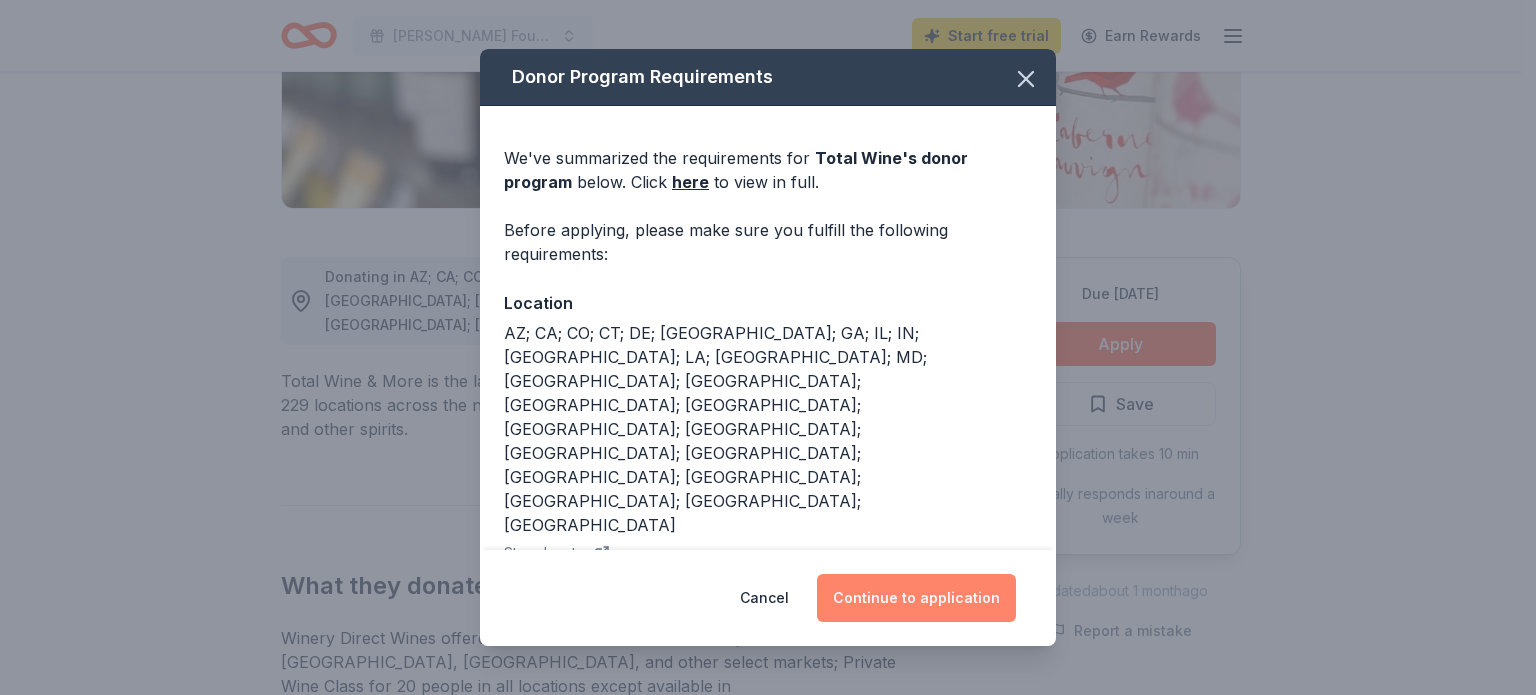 click on "Continue to application" at bounding box center [916, 598] 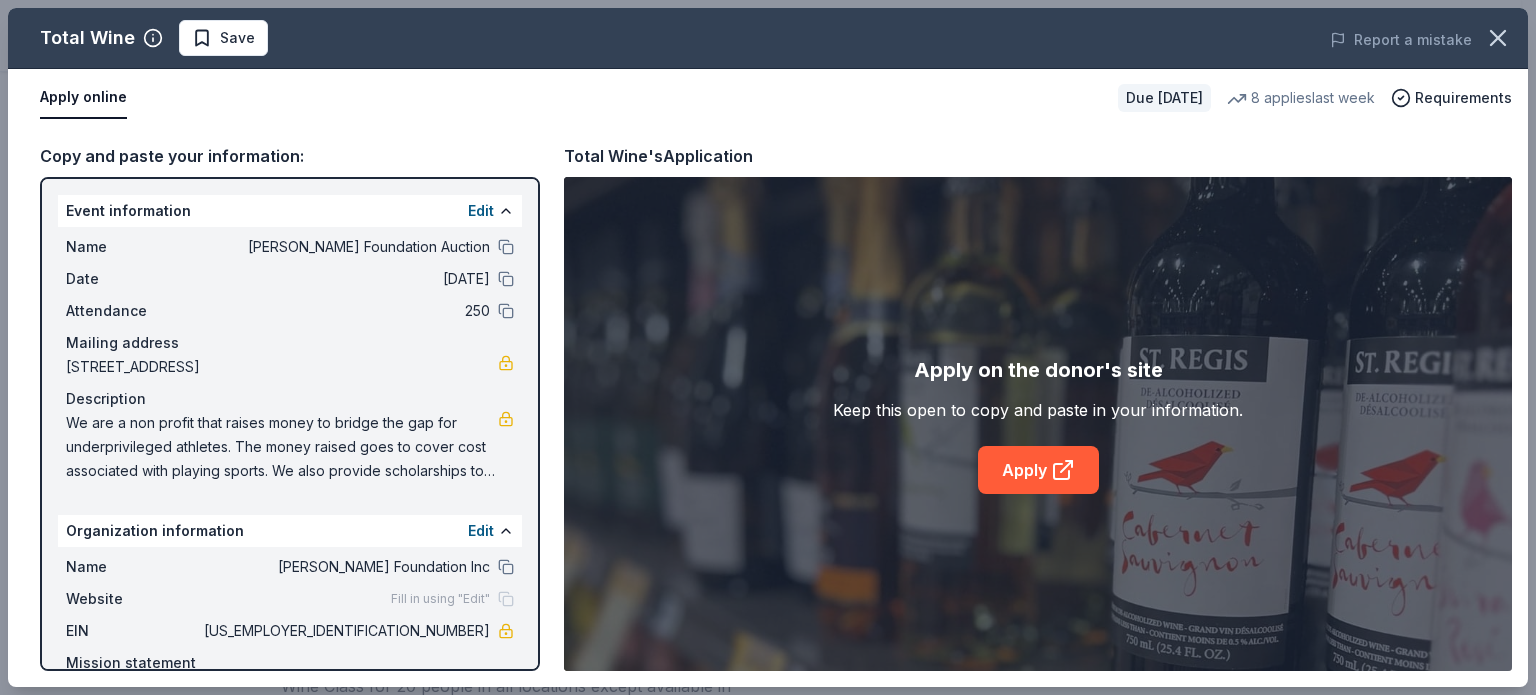 scroll, scrollTop: 76, scrollLeft: 0, axis: vertical 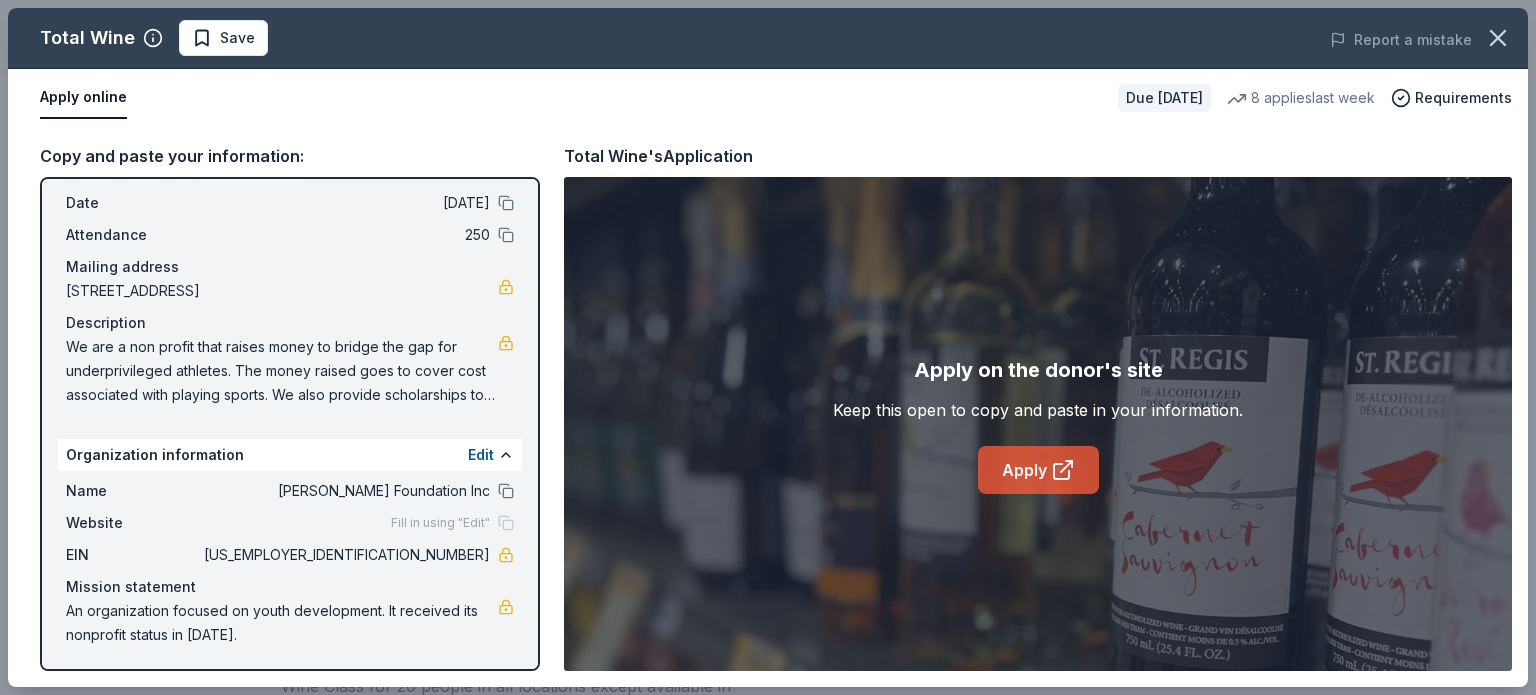 click on "Apply" at bounding box center (1038, 470) 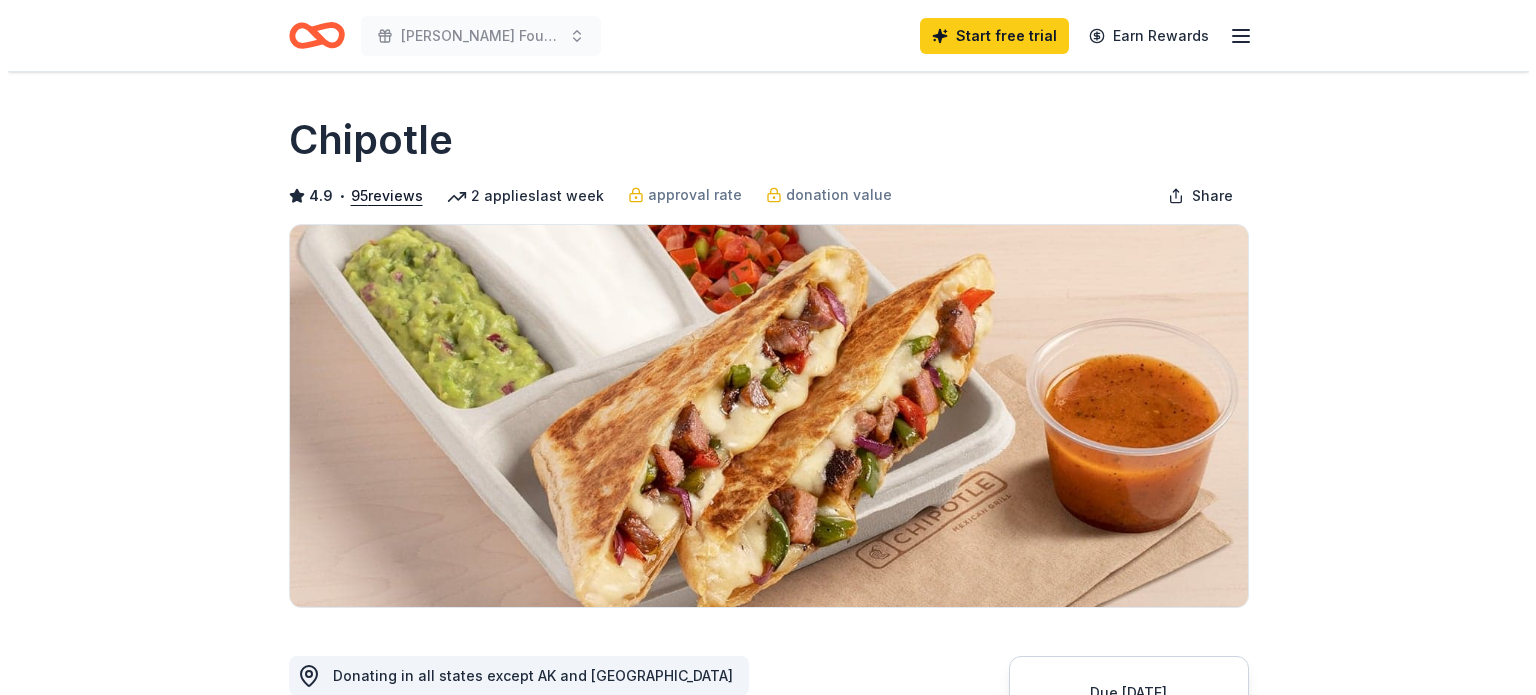 scroll, scrollTop: 0, scrollLeft: 0, axis: both 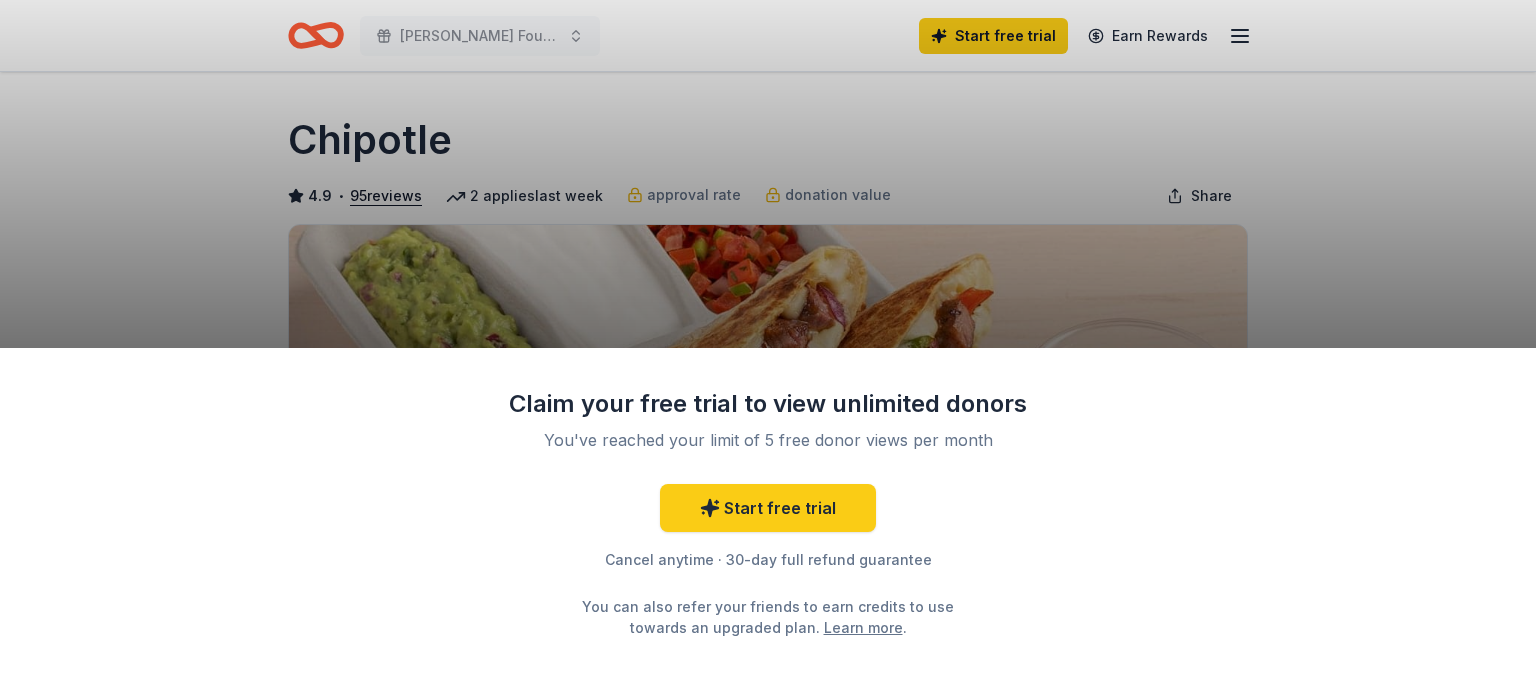 click on "Claim your free trial to view unlimited donors You've reached your limit of 5 free donor views per month Start free  trial Cancel anytime · 30-day full refund guarantee You can also refer your friends to earn credits to use towards an upgraded plan.   Learn more ." at bounding box center [768, 522] 